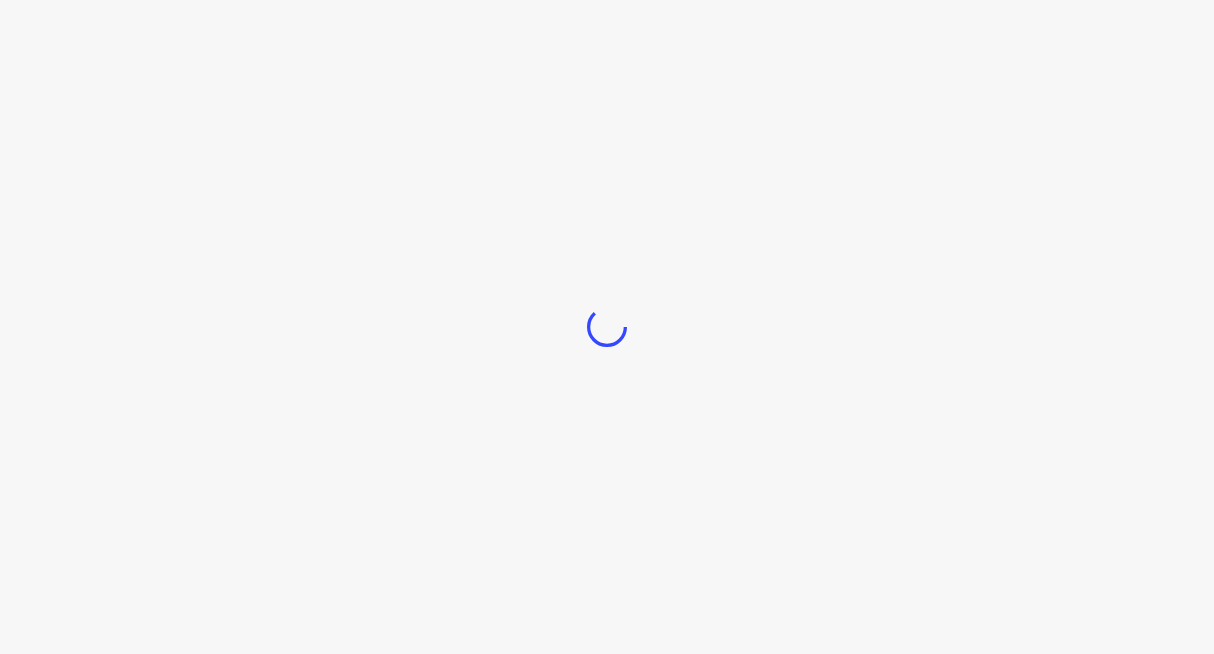 scroll, scrollTop: 0, scrollLeft: 0, axis: both 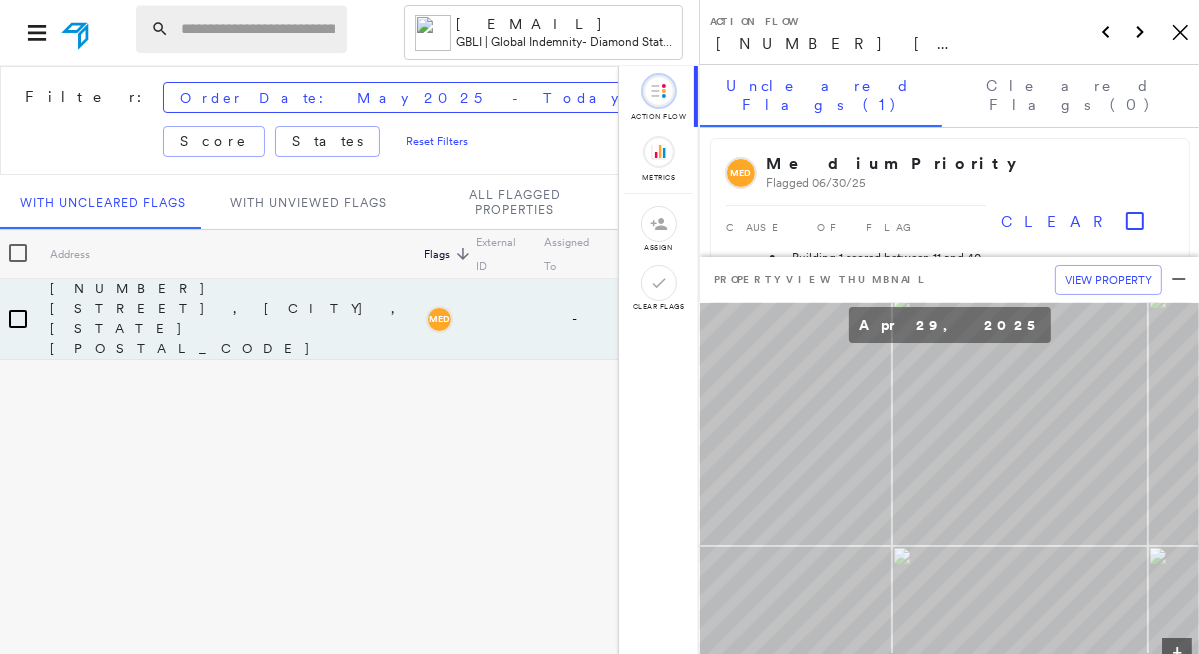 click at bounding box center [258, 29] 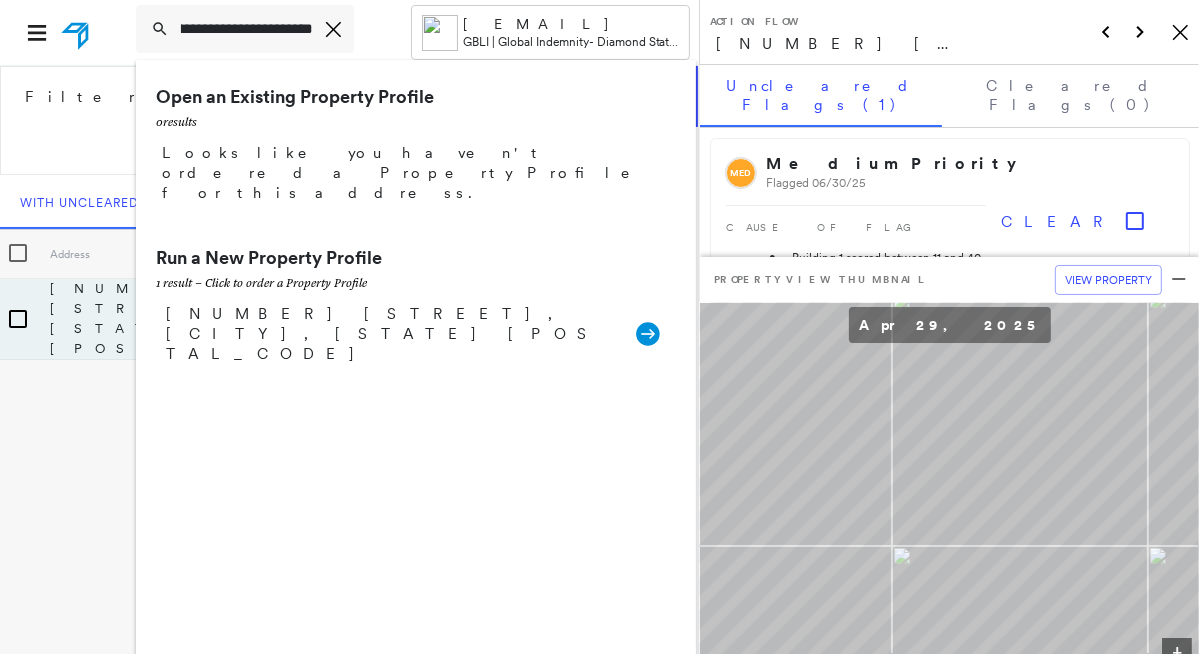 scroll, scrollTop: 0, scrollLeft: 40, axis: horizontal 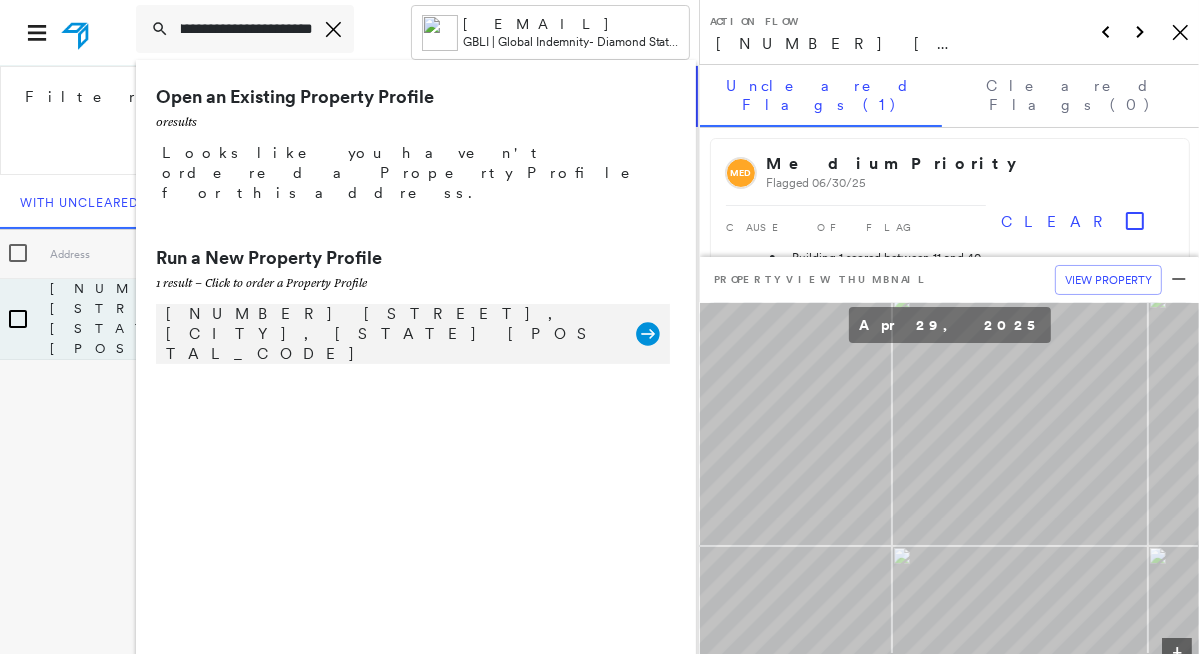 type on "**********" 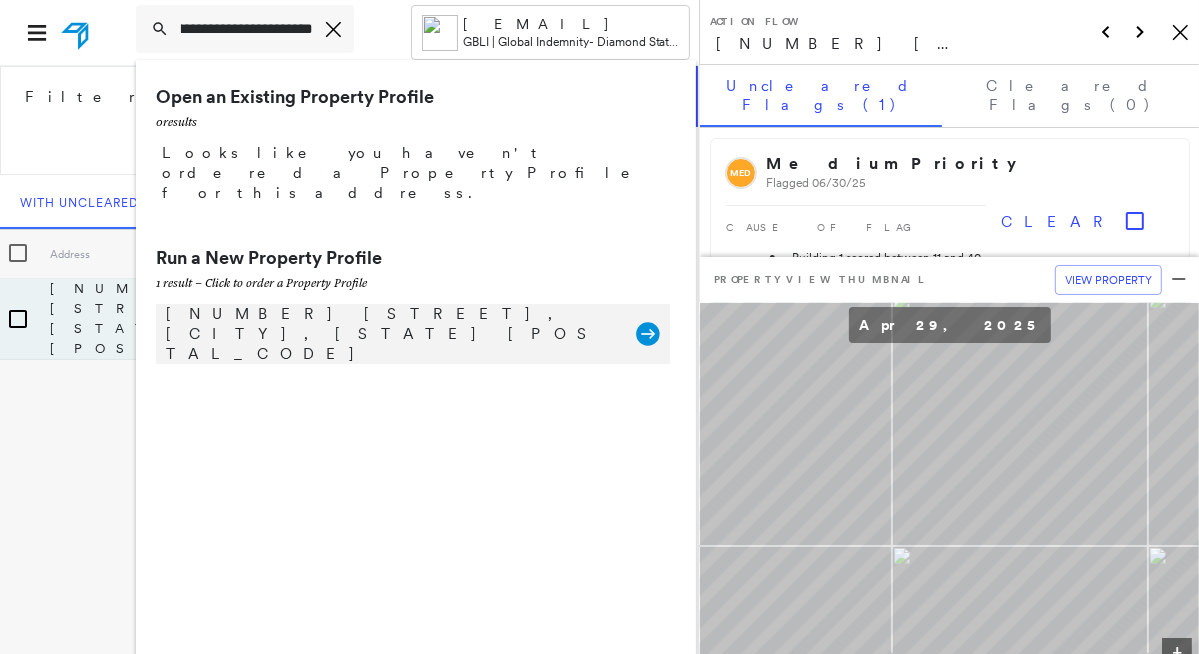 click on "18501 SE McLoughlin Blvd, Portland, OR 97267" at bounding box center (391, 334) 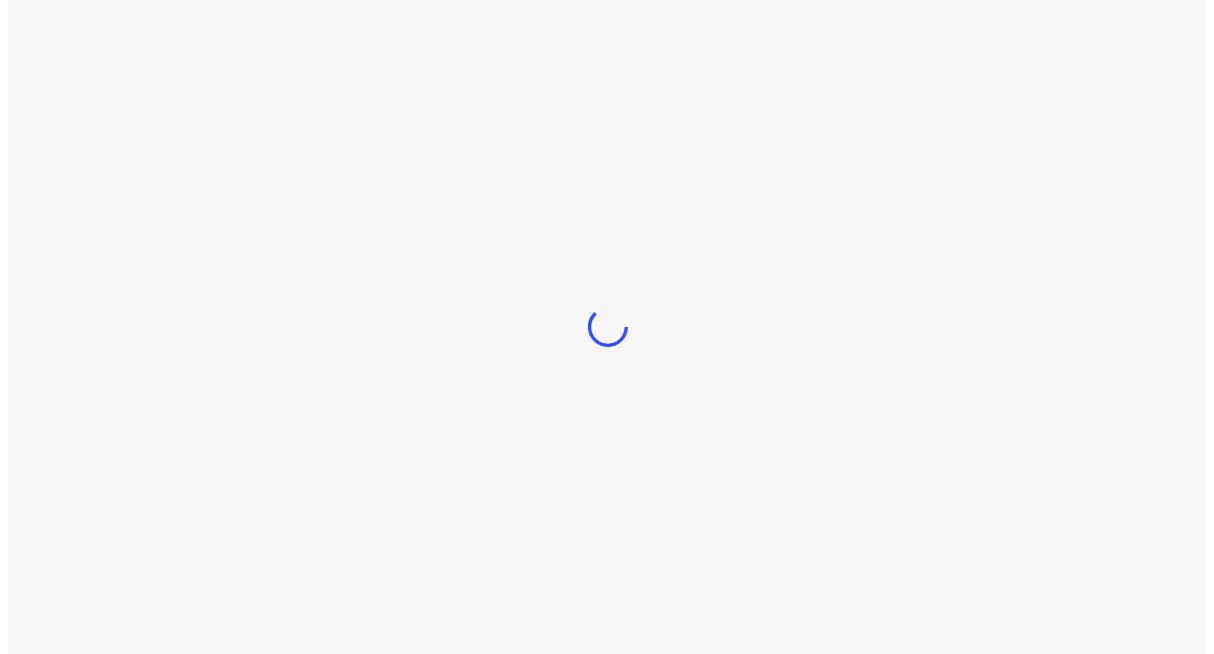 scroll, scrollTop: 0, scrollLeft: 0, axis: both 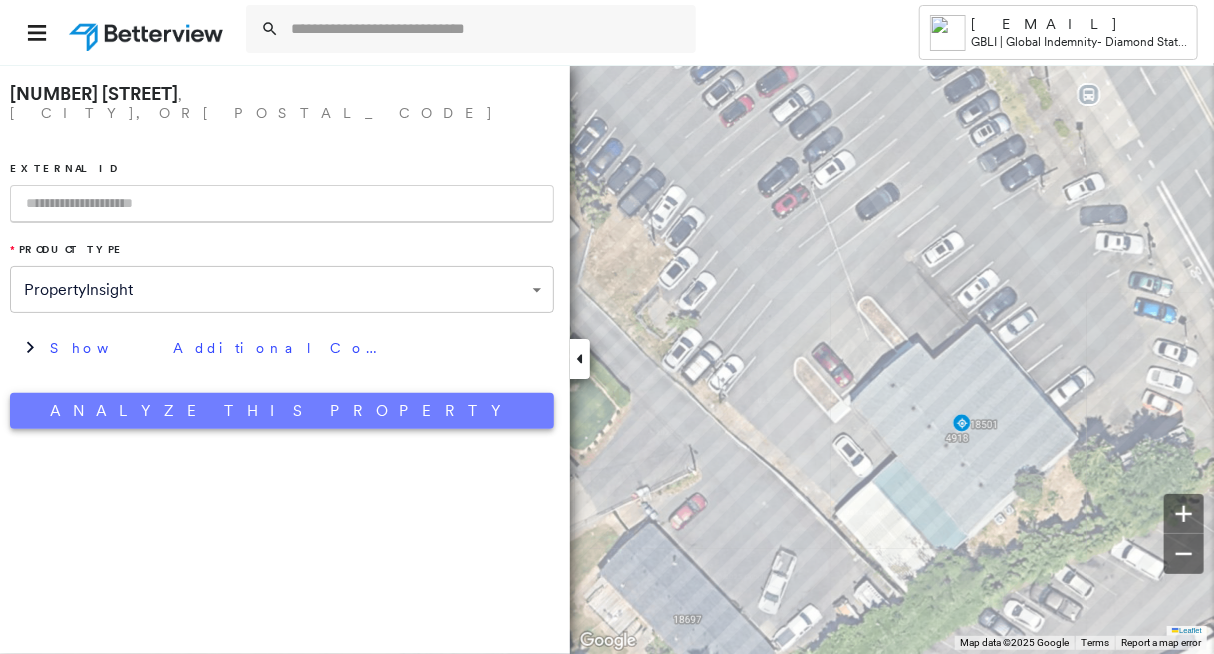 click on "Analyze This Property" at bounding box center [282, 411] 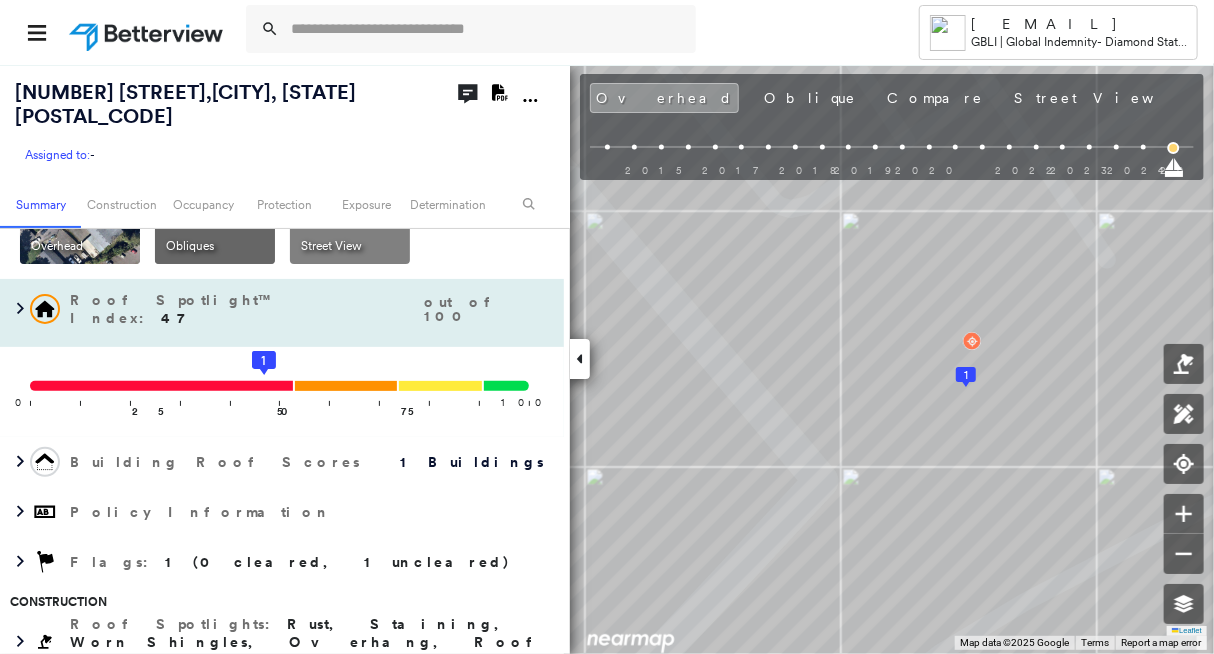scroll, scrollTop: 200, scrollLeft: 0, axis: vertical 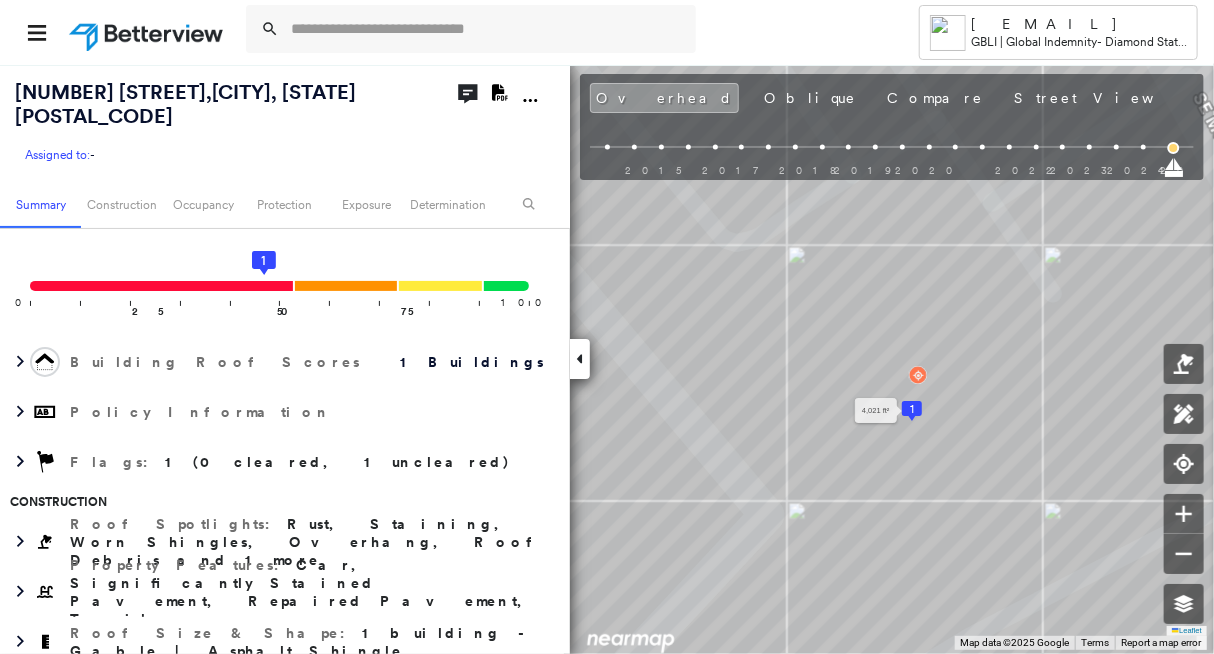 drag, startPoint x: 924, startPoint y: 432, endPoint x: 921, endPoint y: 415, distance: 17.262676 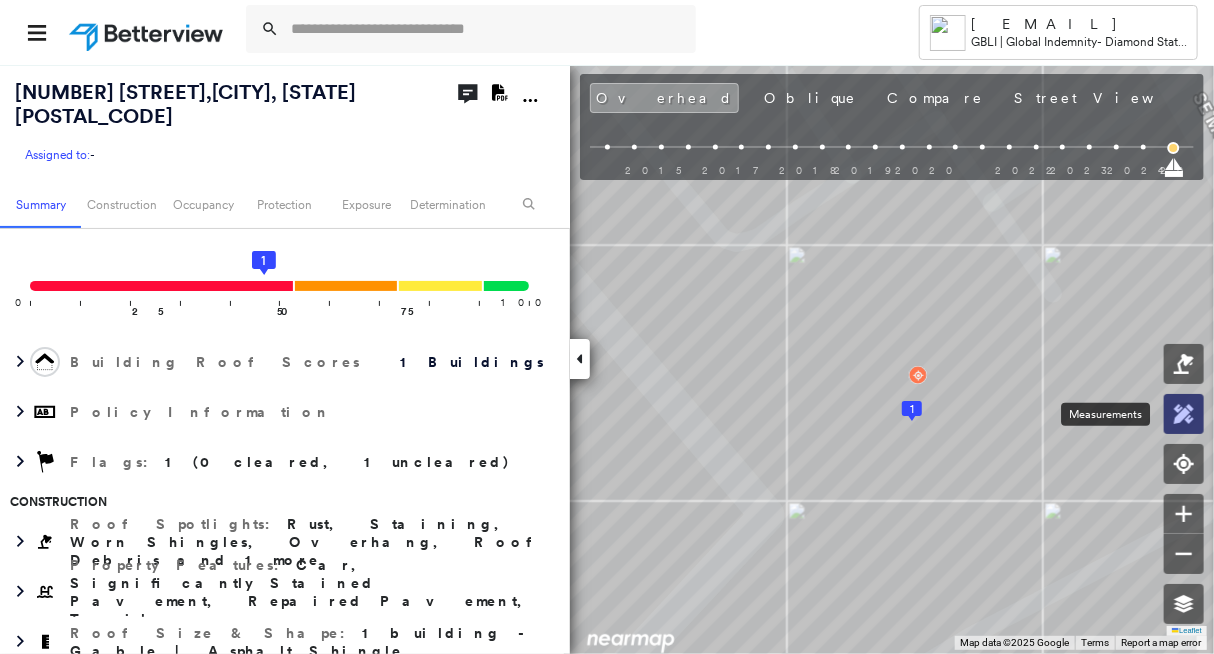 click 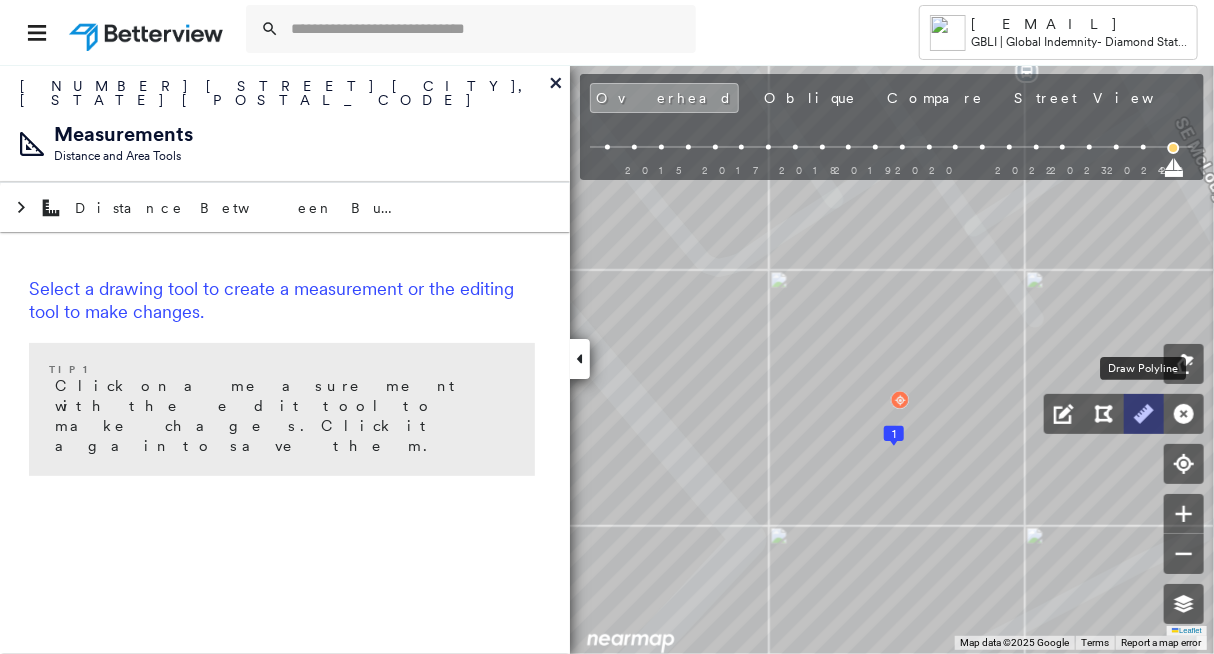 click 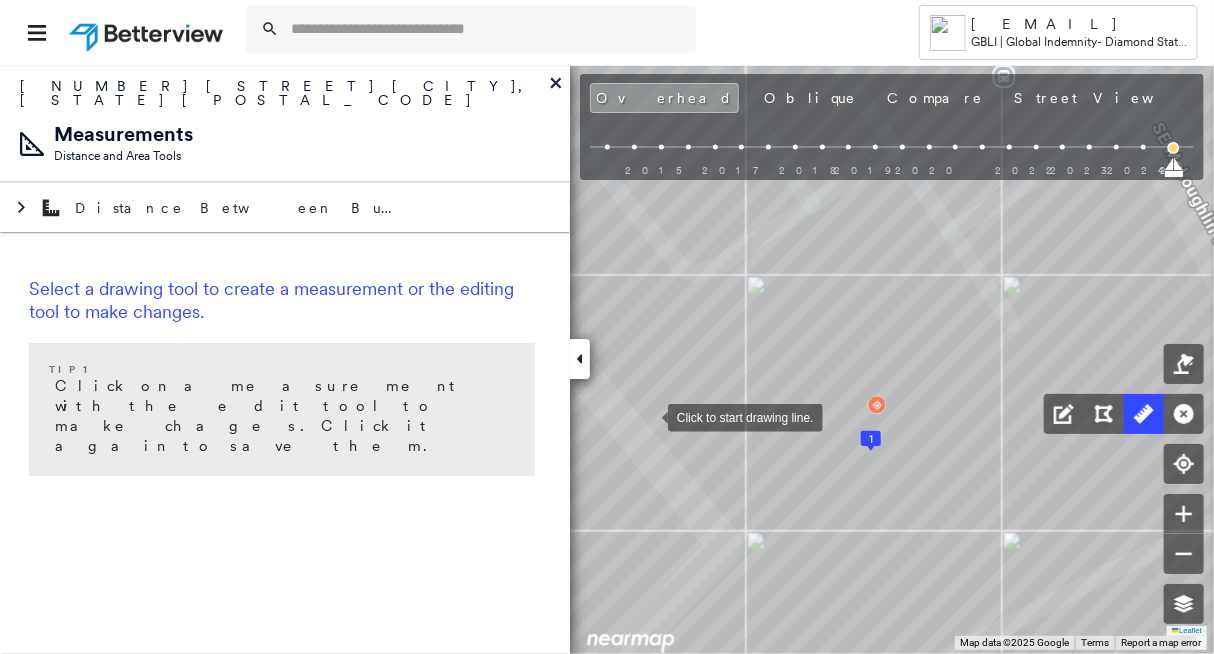 drag, startPoint x: 684, startPoint y: 403, endPoint x: 649, endPoint y: 416, distance: 37.336308 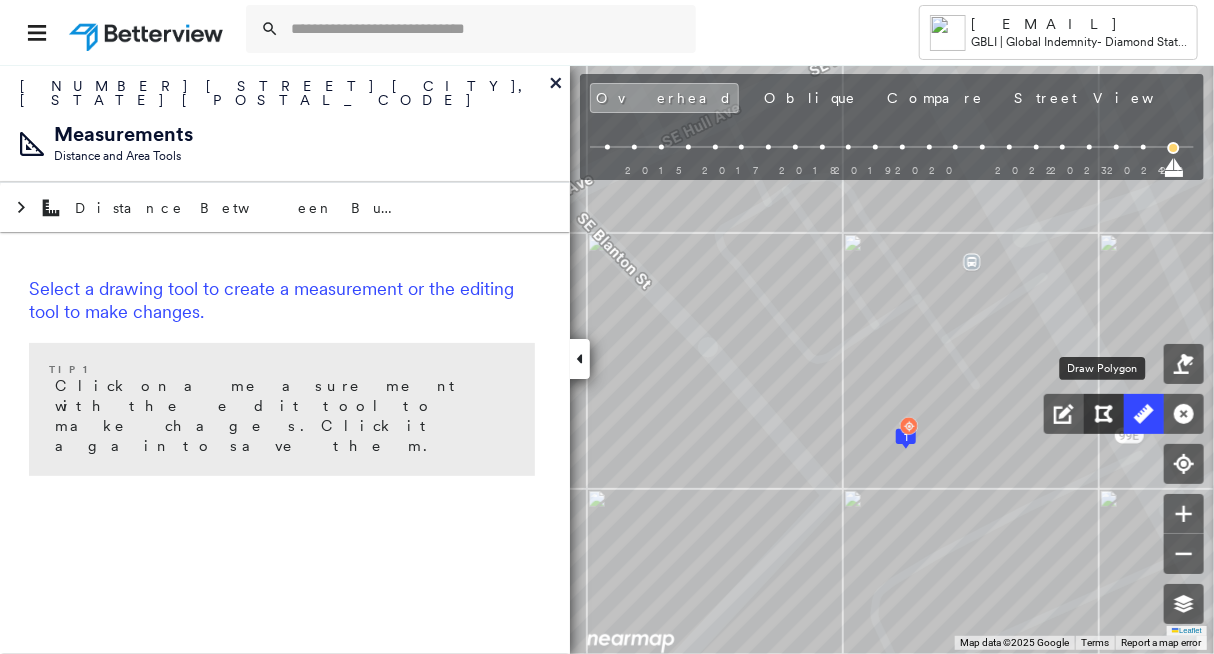 click 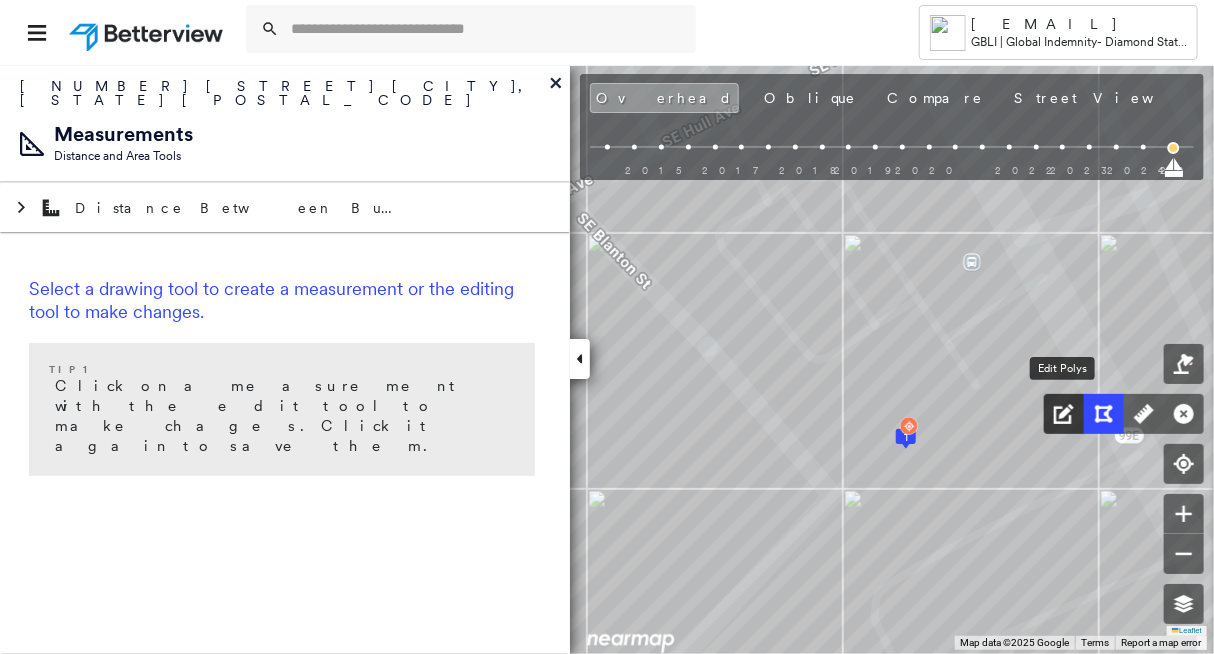 click 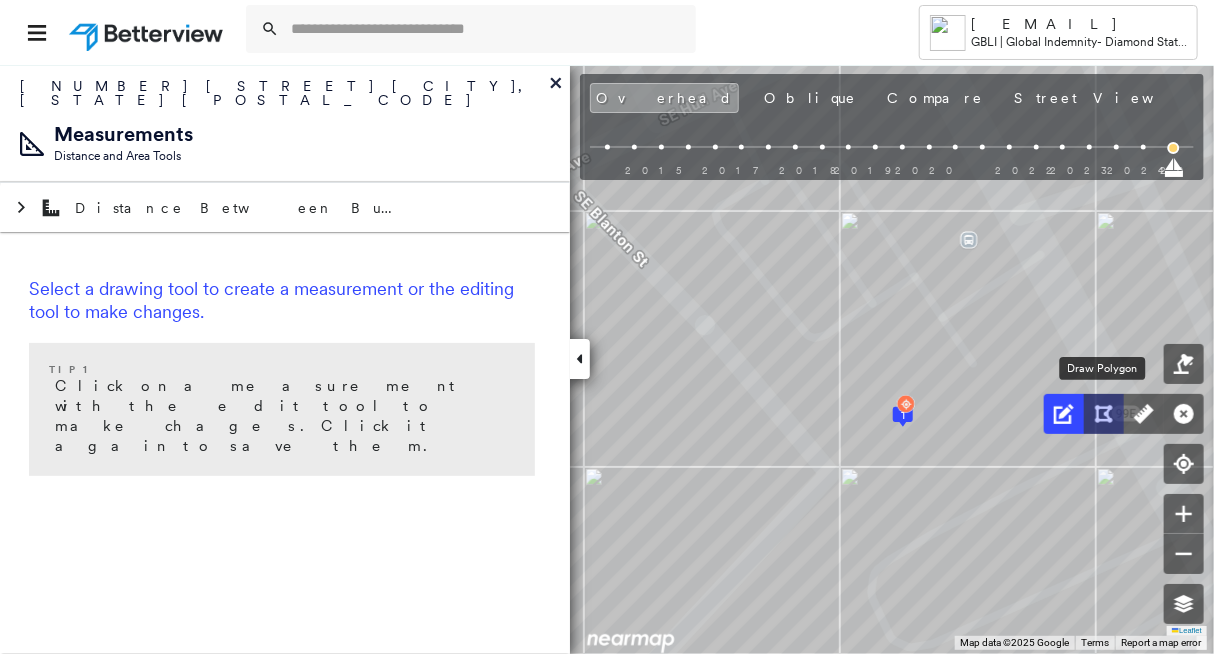 click 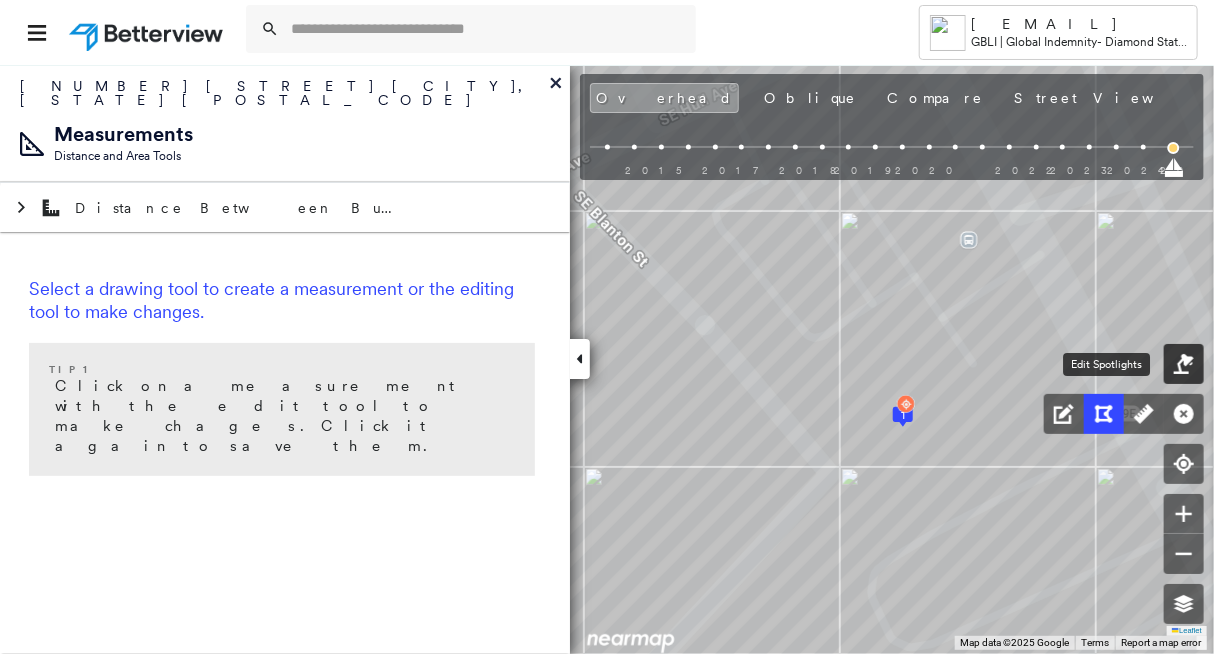 click at bounding box center [1184, 364] 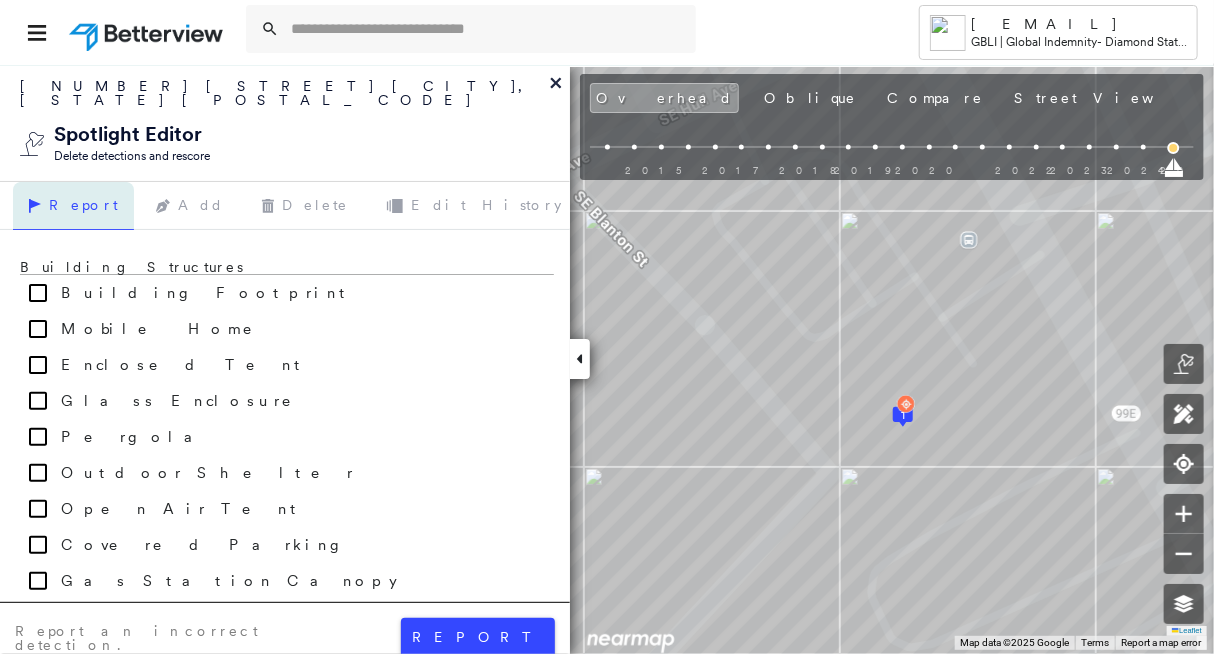 click 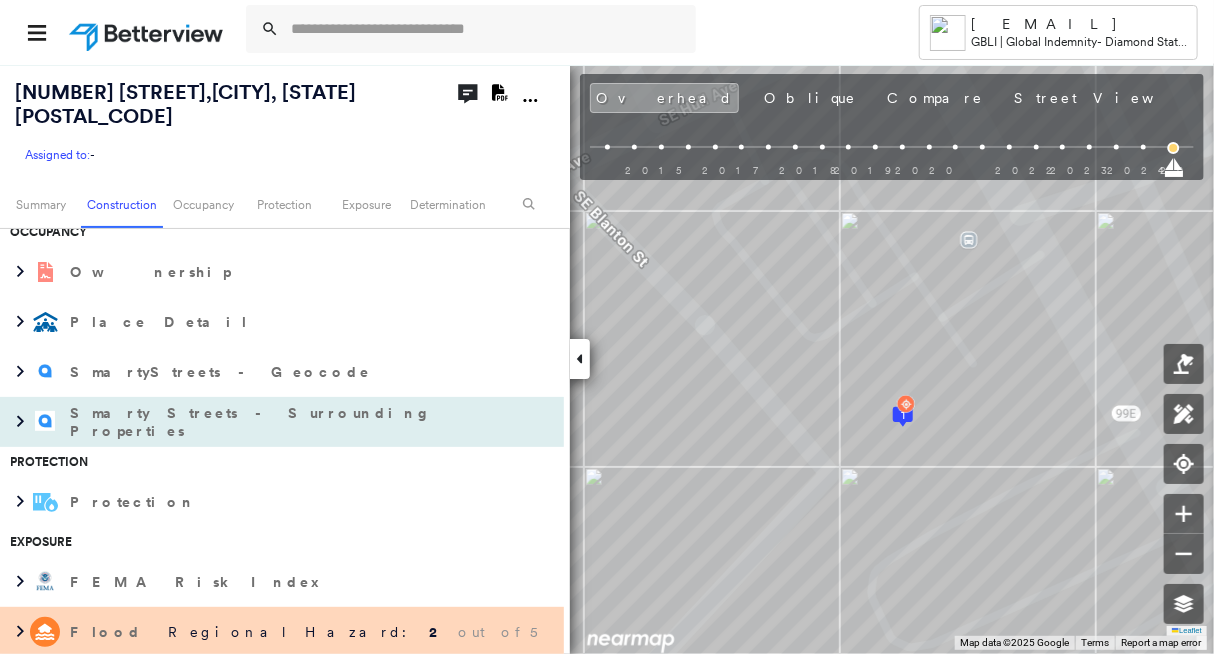 scroll, scrollTop: 600, scrollLeft: 0, axis: vertical 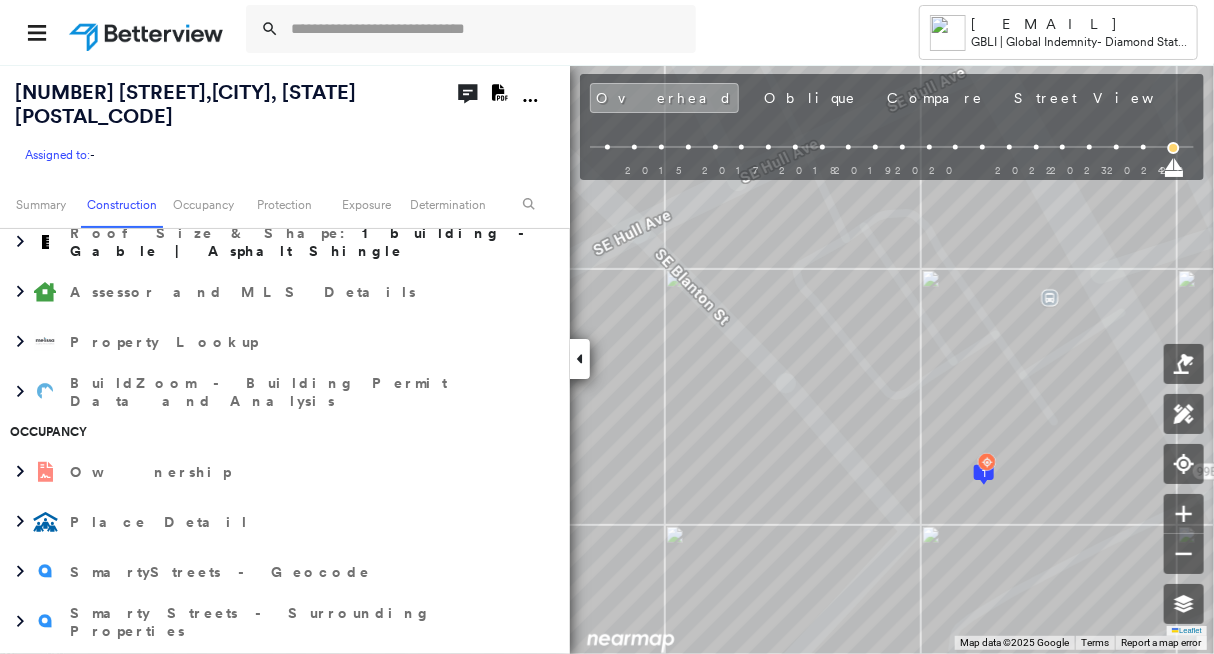 click 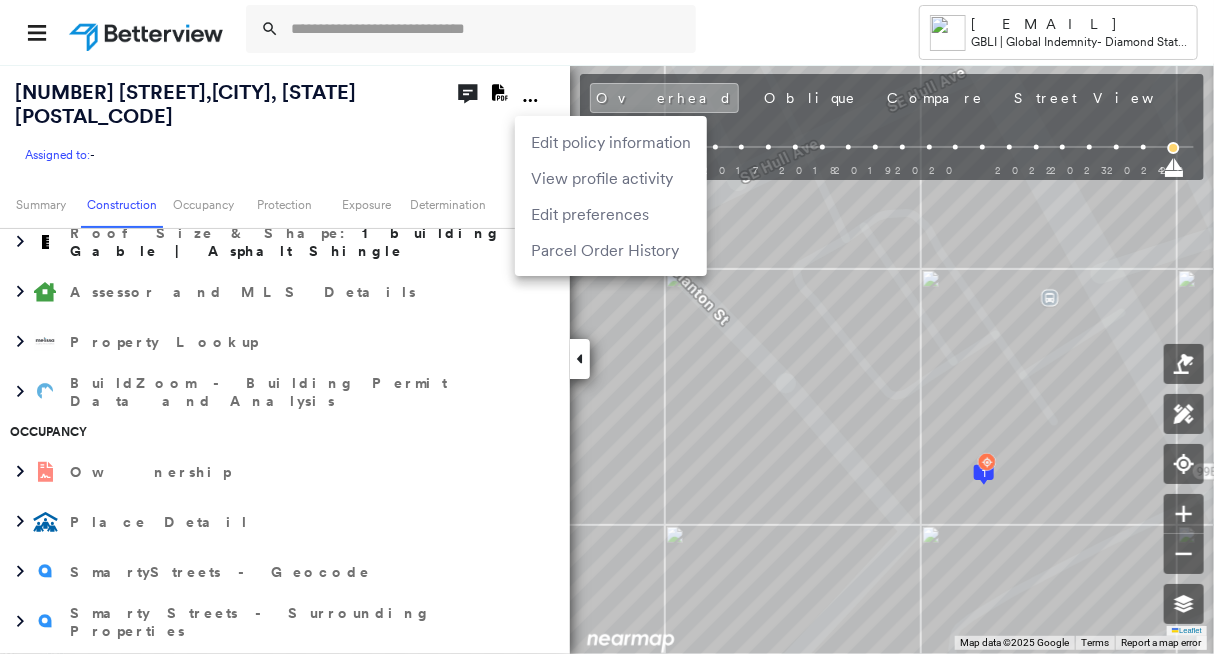 click on "Edit preferences" at bounding box center (611, 214) 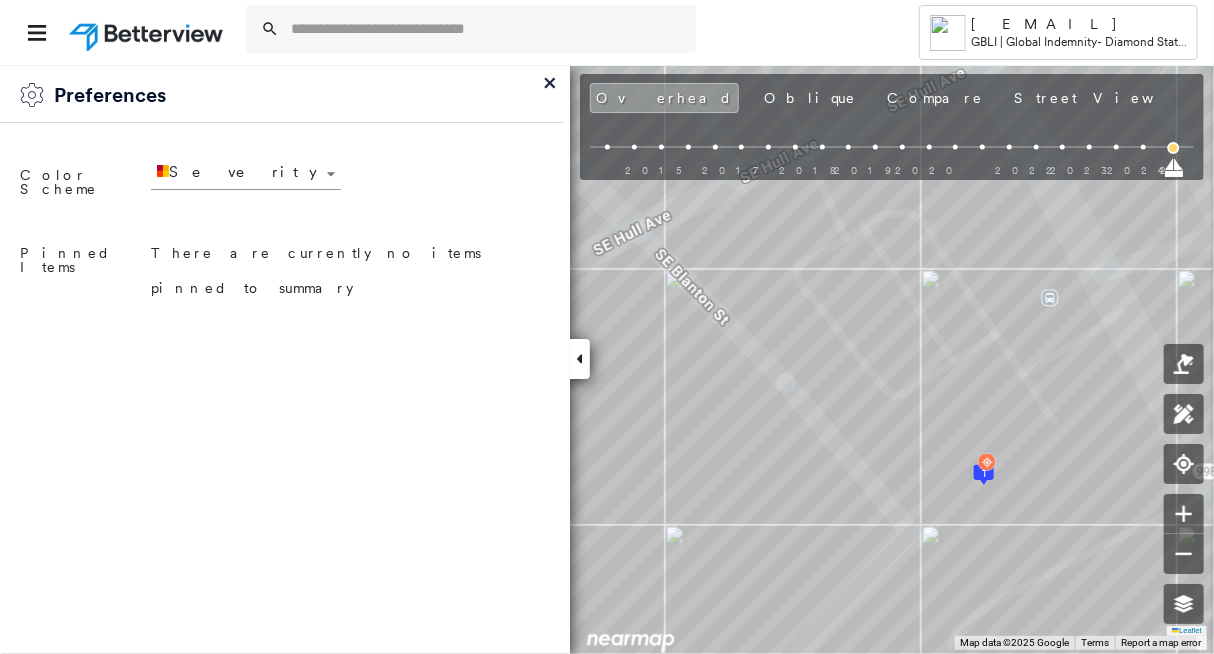 click 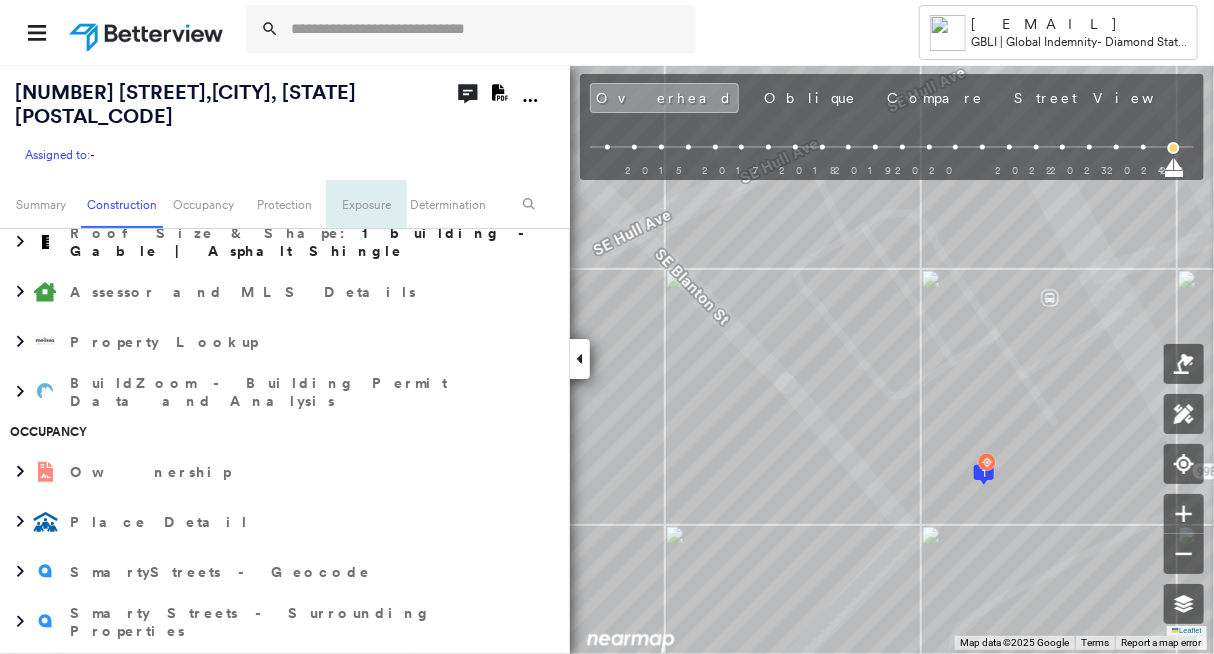 click on "Exposure" at bounding box center [366, 204] 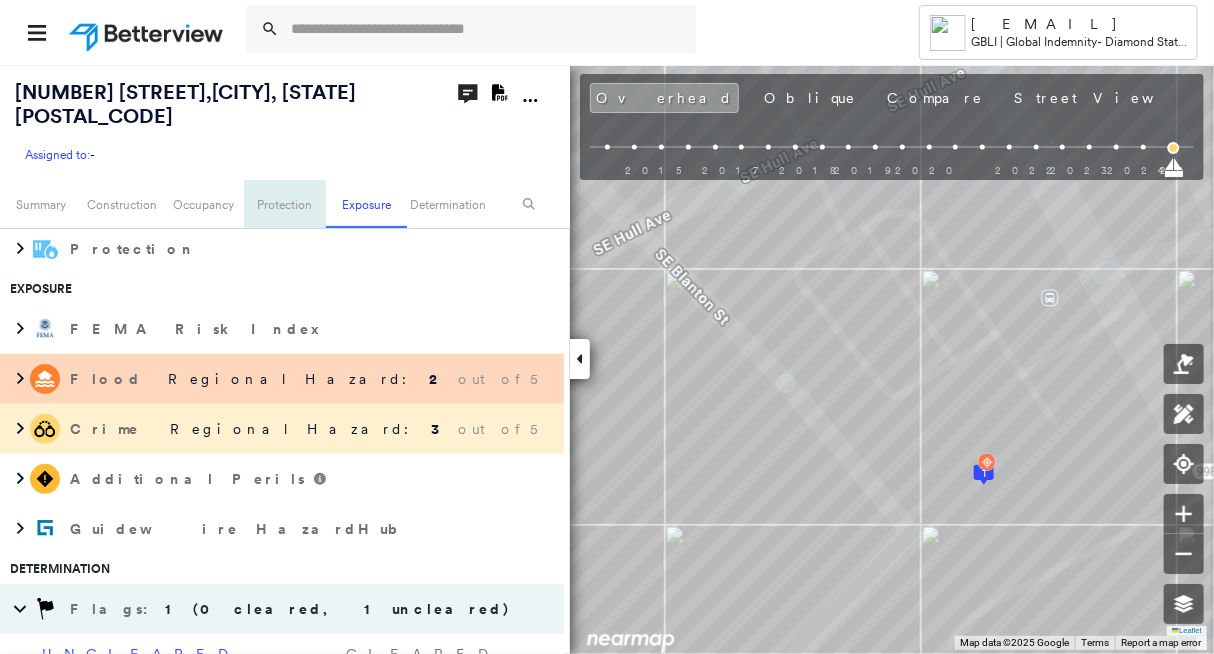 scroll, scrollTop: 1127, scrollLeft: 0, axis: vertical 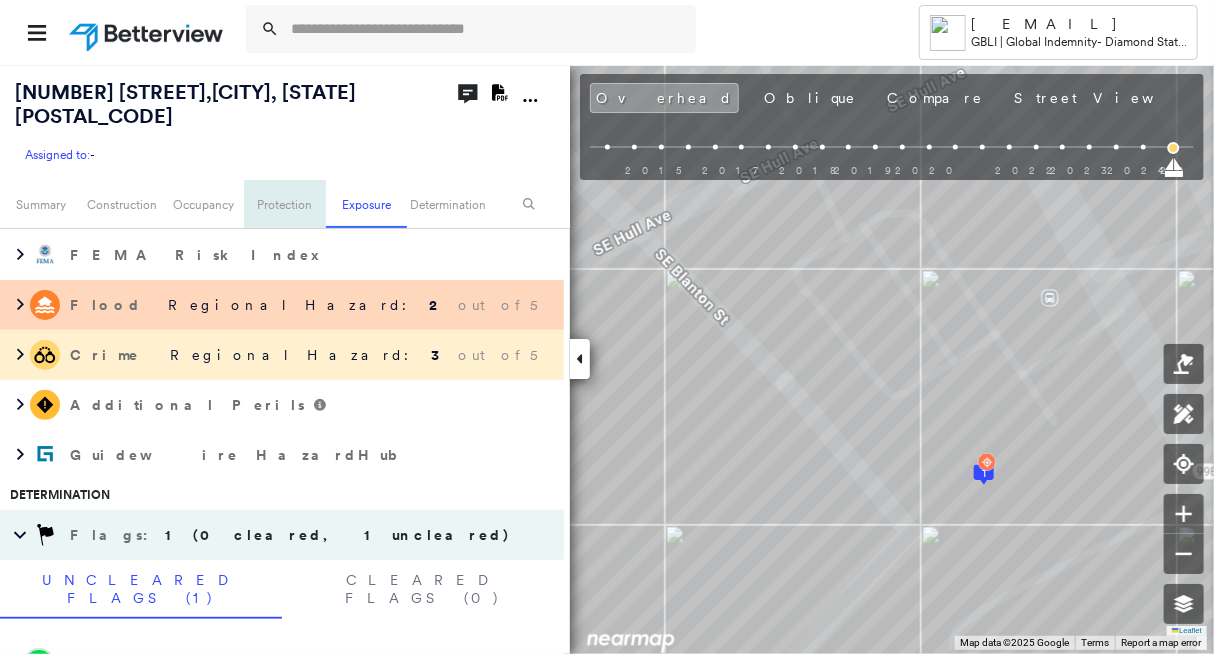 click on "Protection" at bounding box center [284, 204] 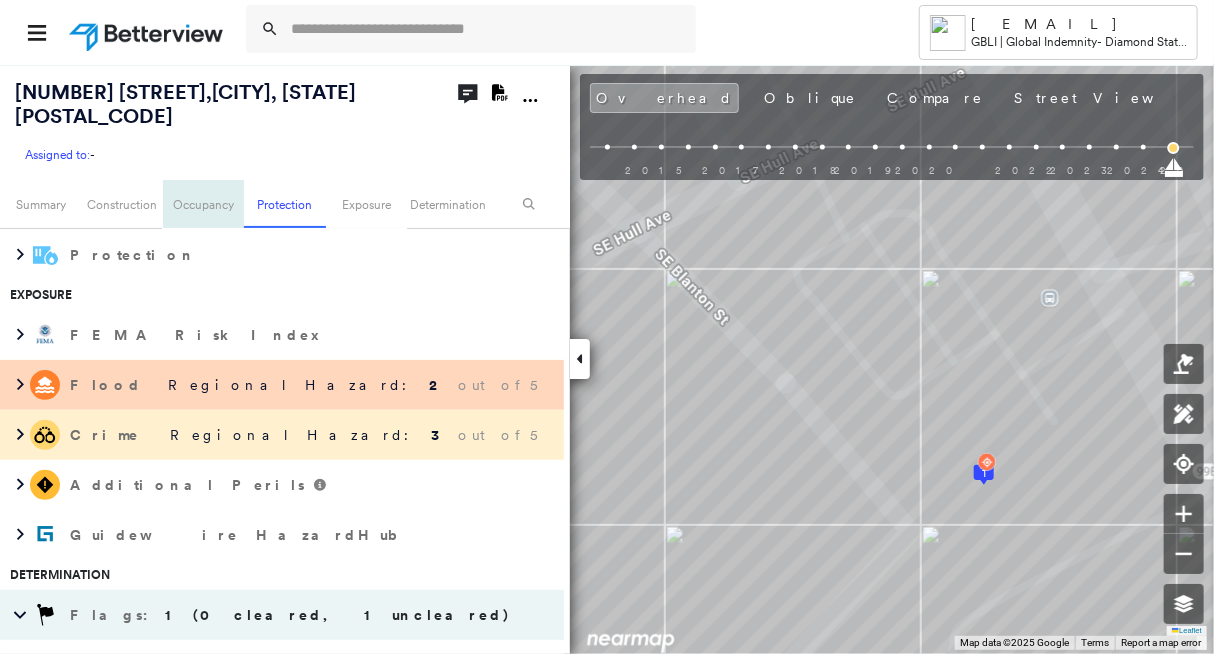 click on "Occupancy" at bounding box center (203, 204) 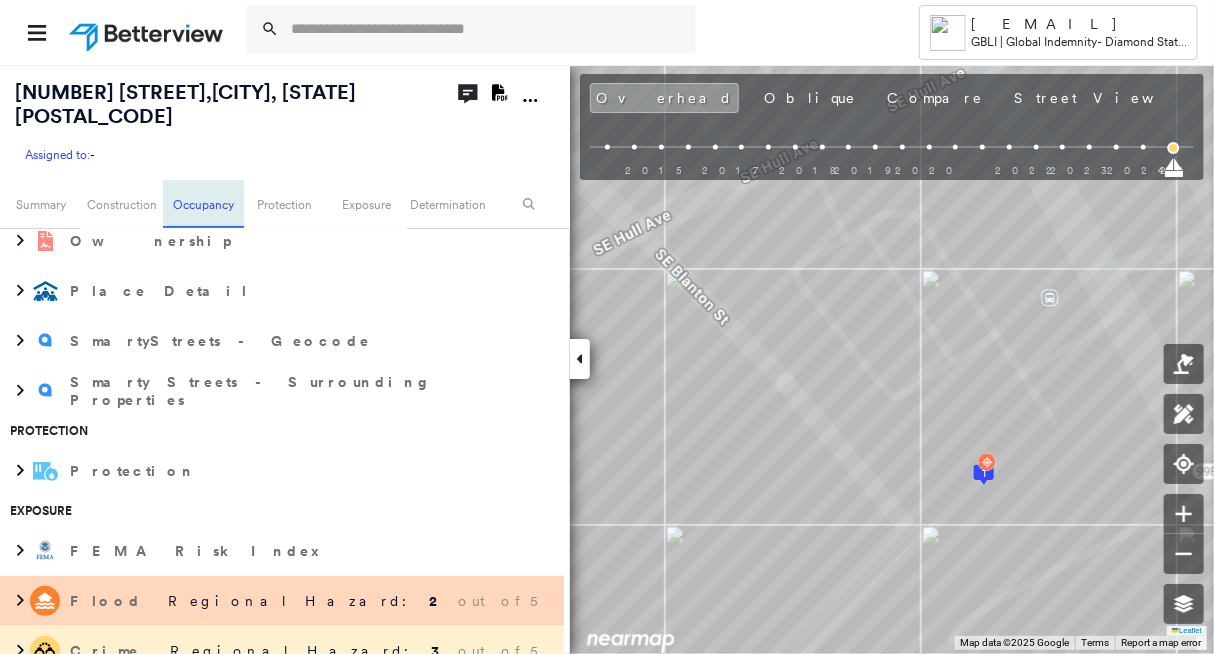 scroll, scrollTop: 816, scrollLeft: 0, axis: vertical 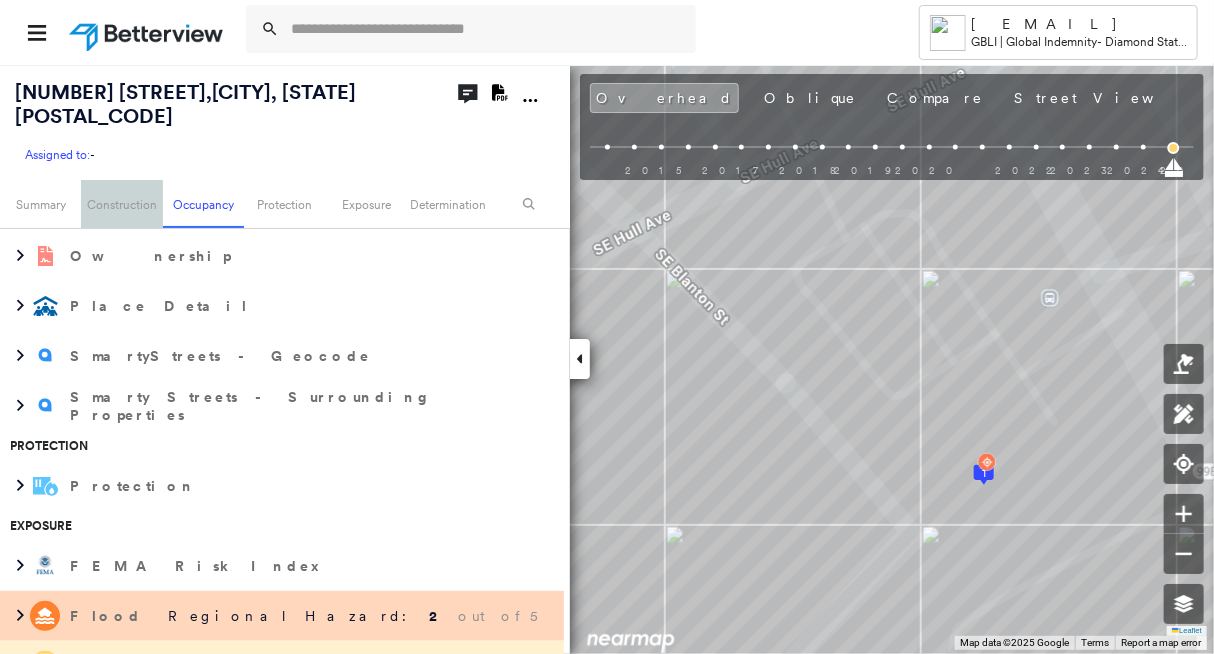 click on "Construction" at bounding box center (121, 204) 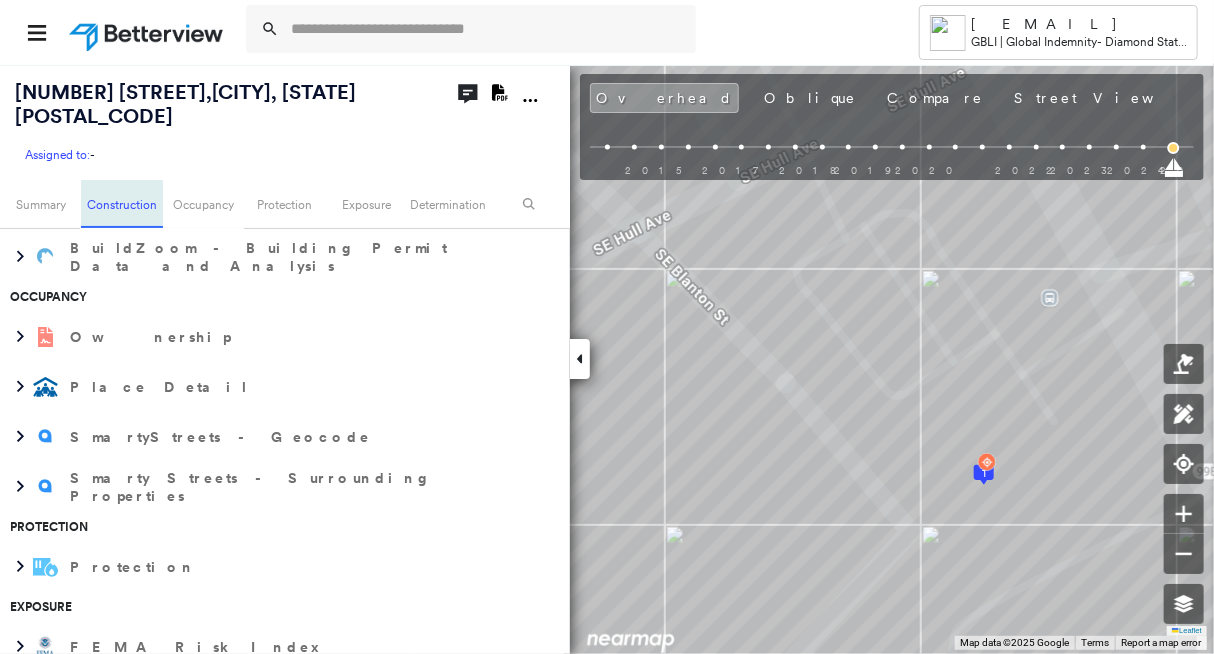 scroll, scrollTop: 487, scrollLeft: 0, axis: vertical 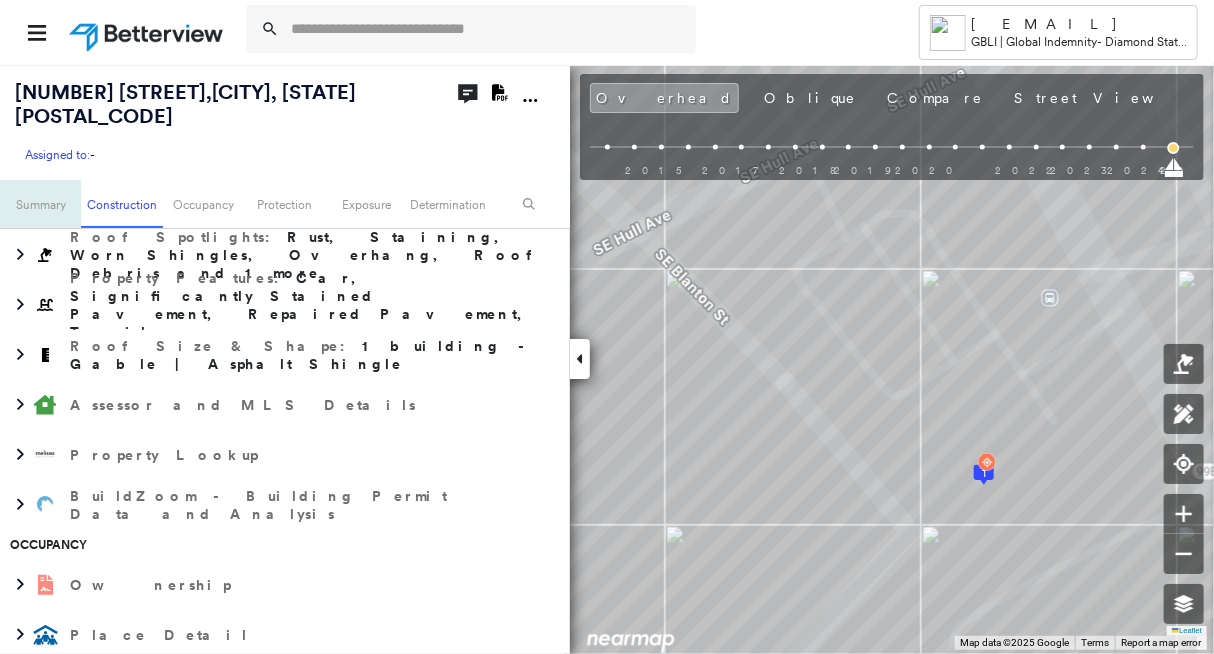 click on "Summary" at bounding box center [40, 204] 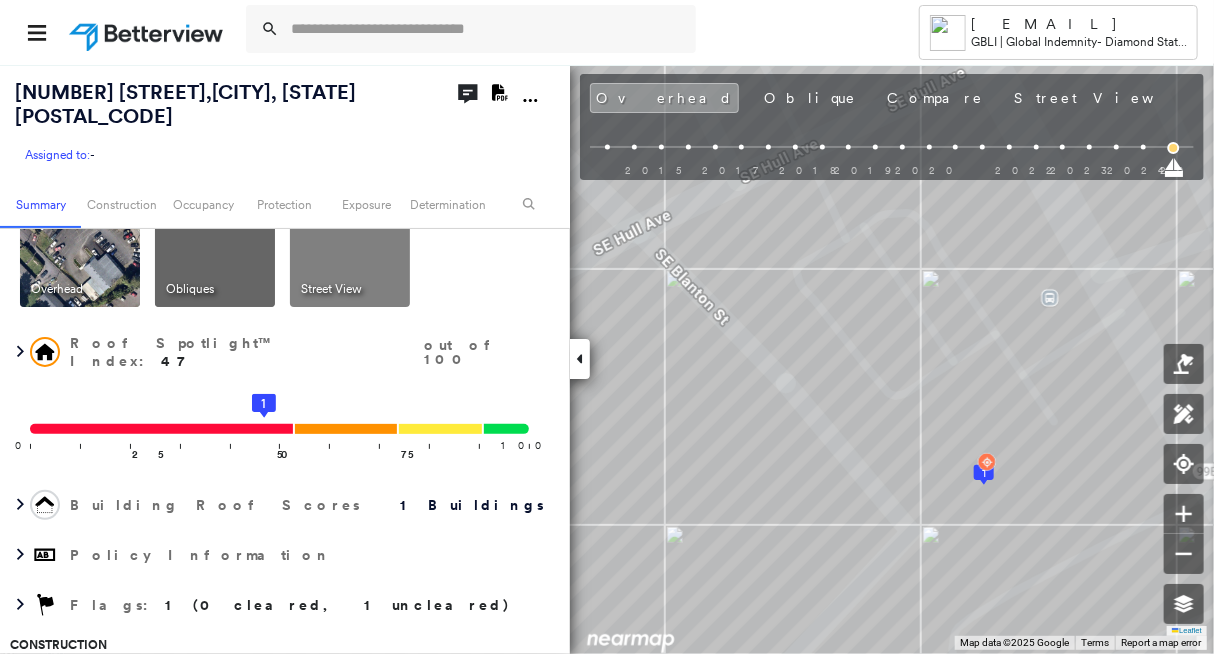 scroll, scrollTop: 35, scrollLeft: 0, axis: vertical 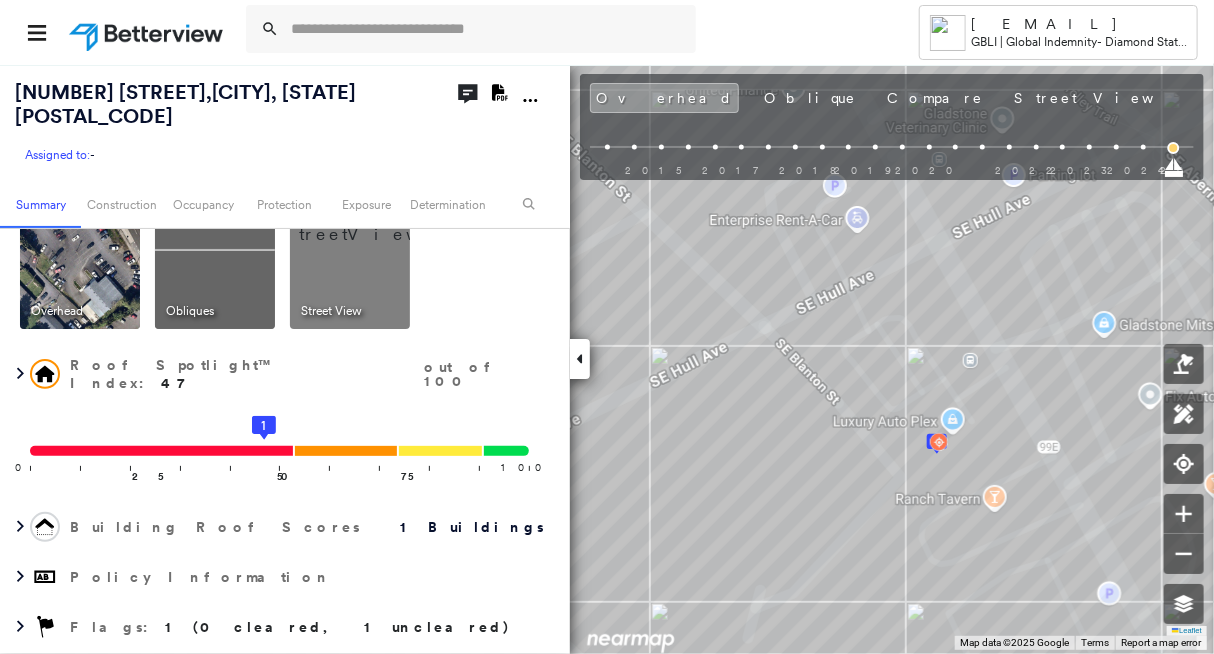 click on "[MONTH] [DAY], [YEAR]" at bounding box center [1498, 100] 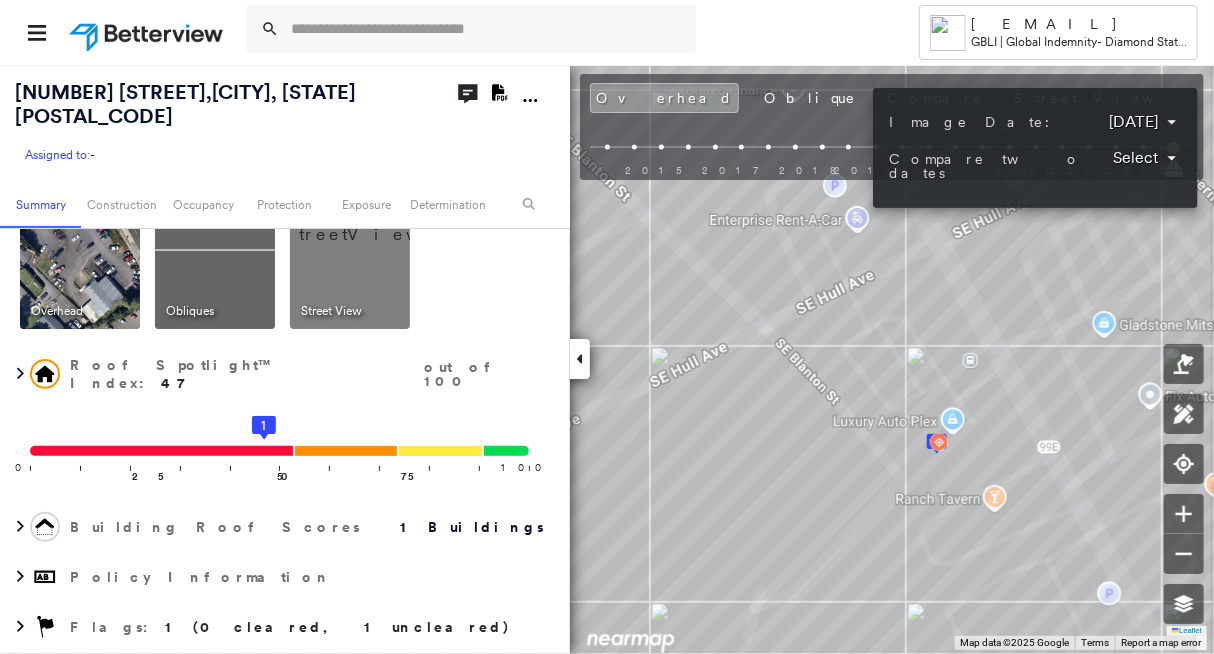 click on "**********" at bounding box center [1035, 148] 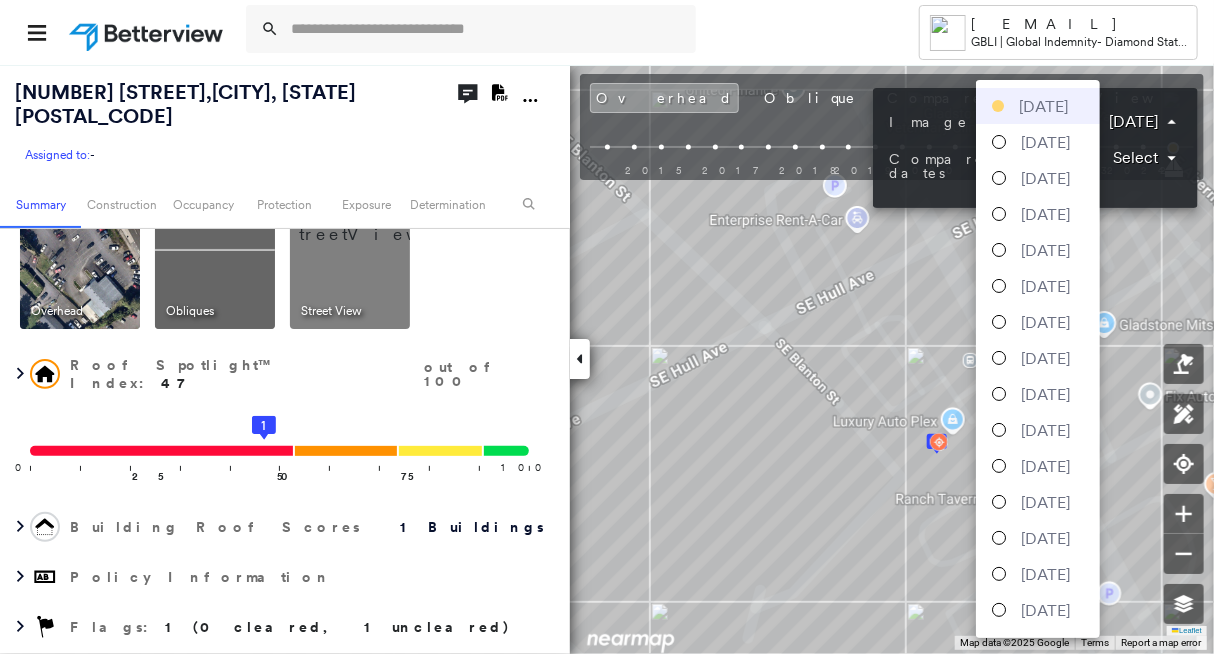 click on "[MONTH] [DAY], [YEAR]" at bounding box center (1038, 106) 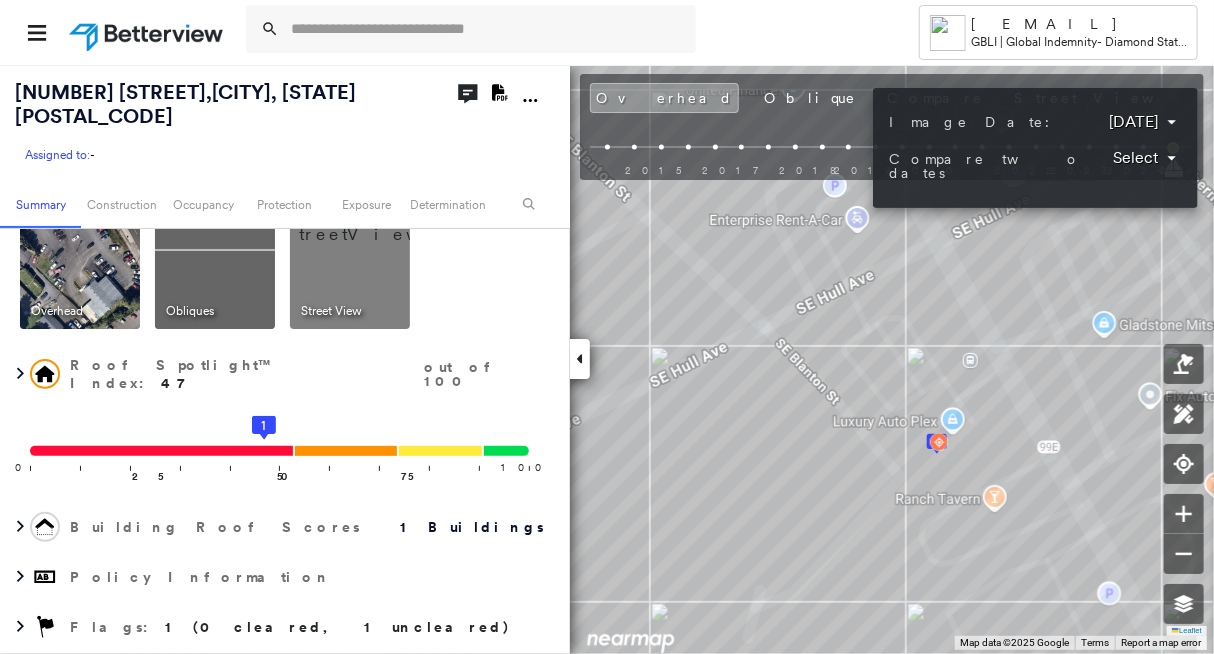 click at bounding box center (607, 327) 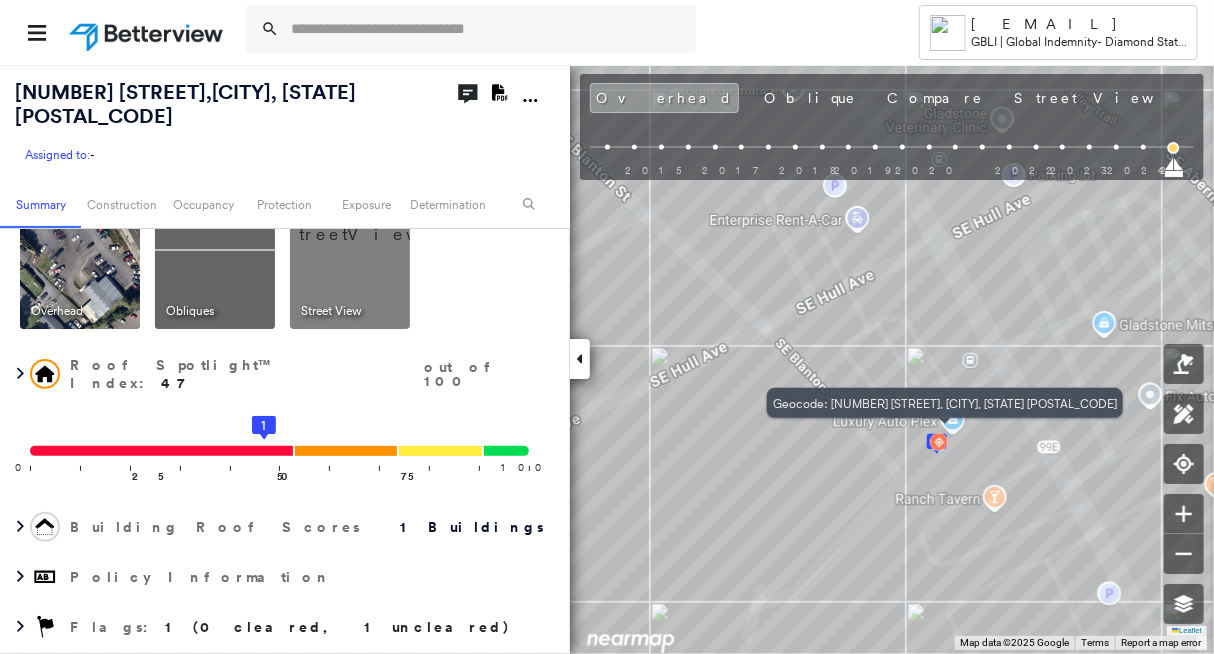 click 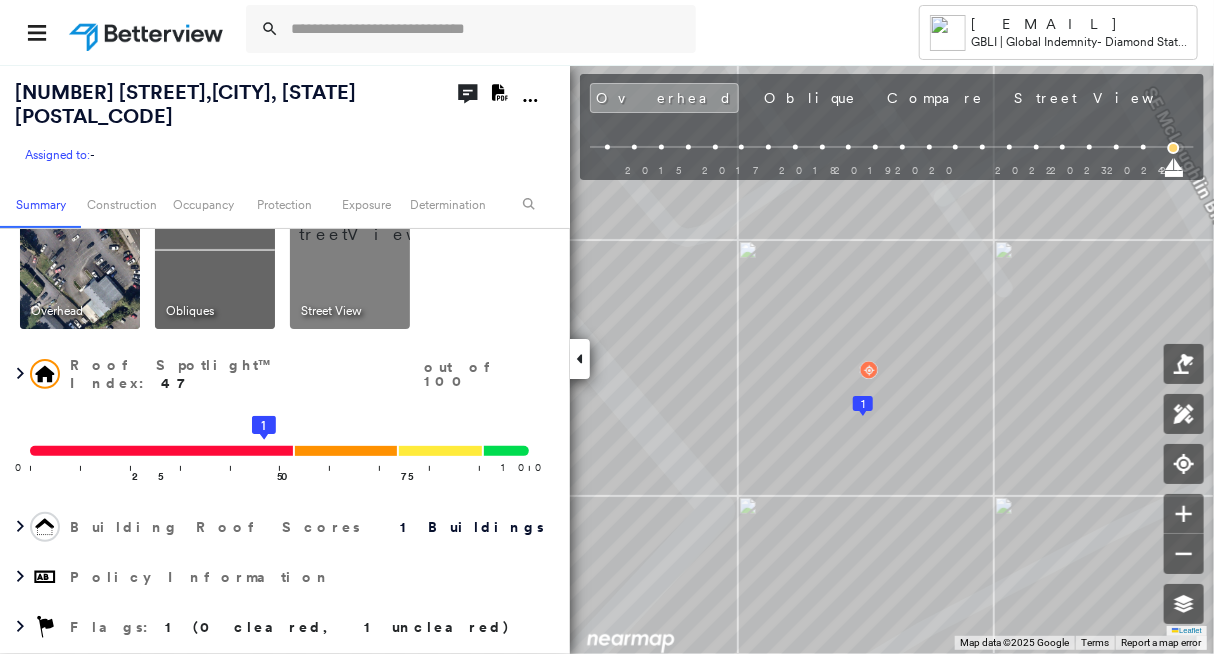 click 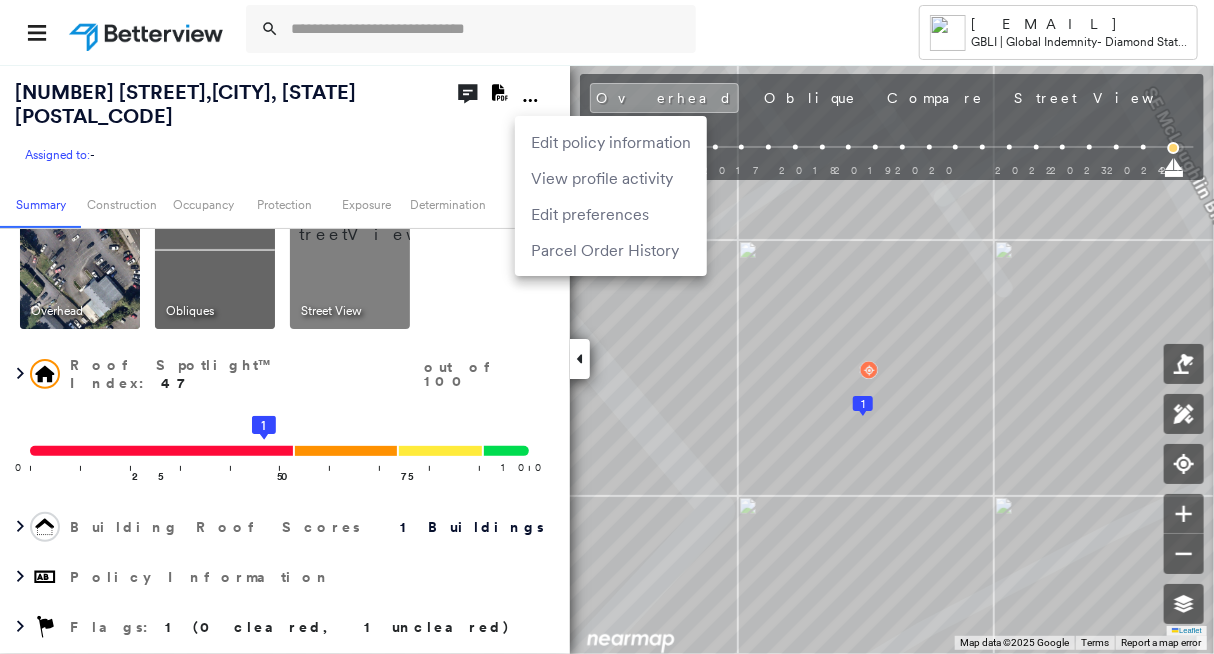 click on "Edit policy information" at bounding box center [611, 142] 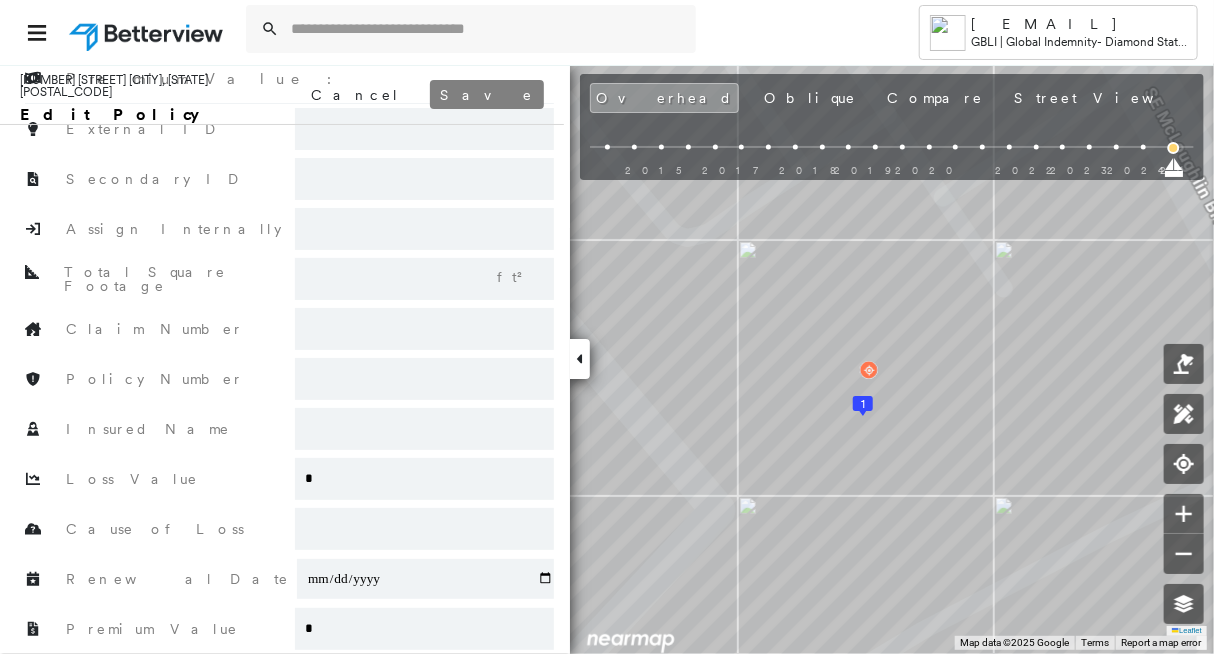 scroll, scrollTop: 100, scrollLeft: 0, axis: vertical 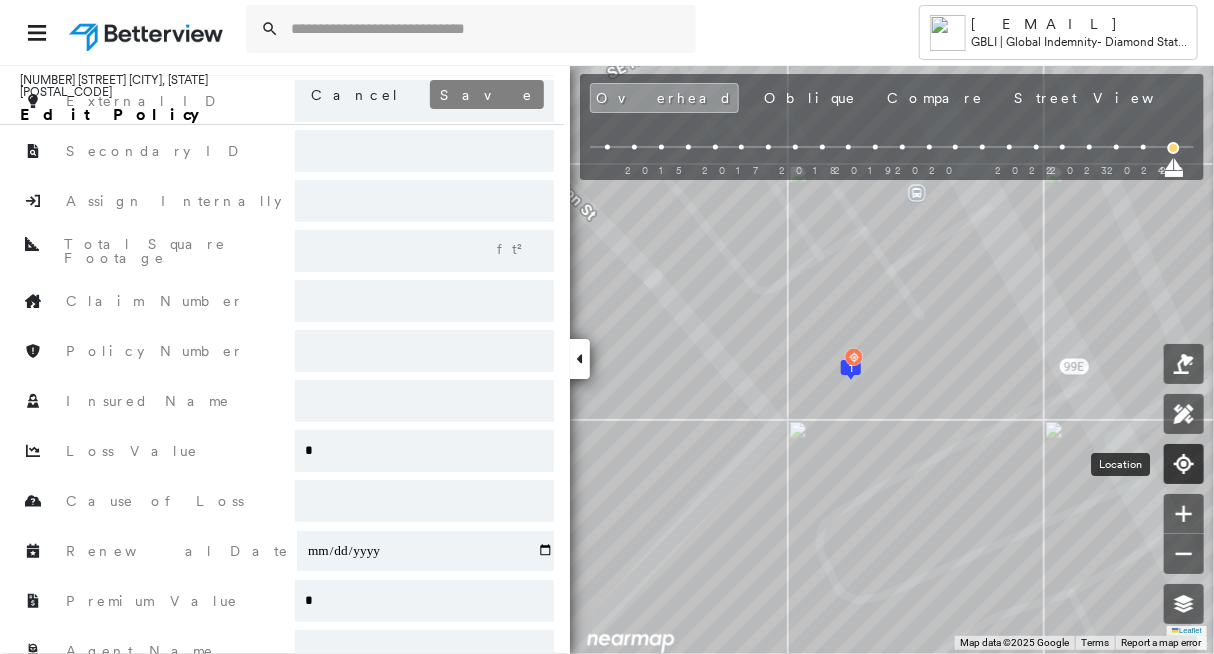 click 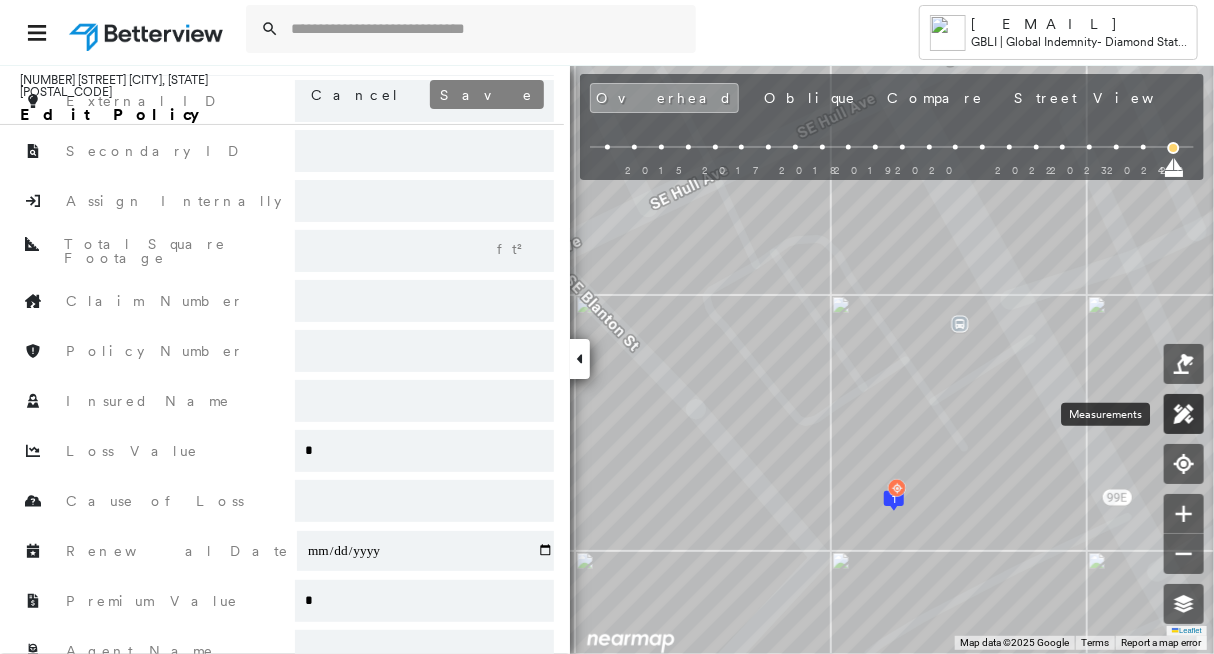 click 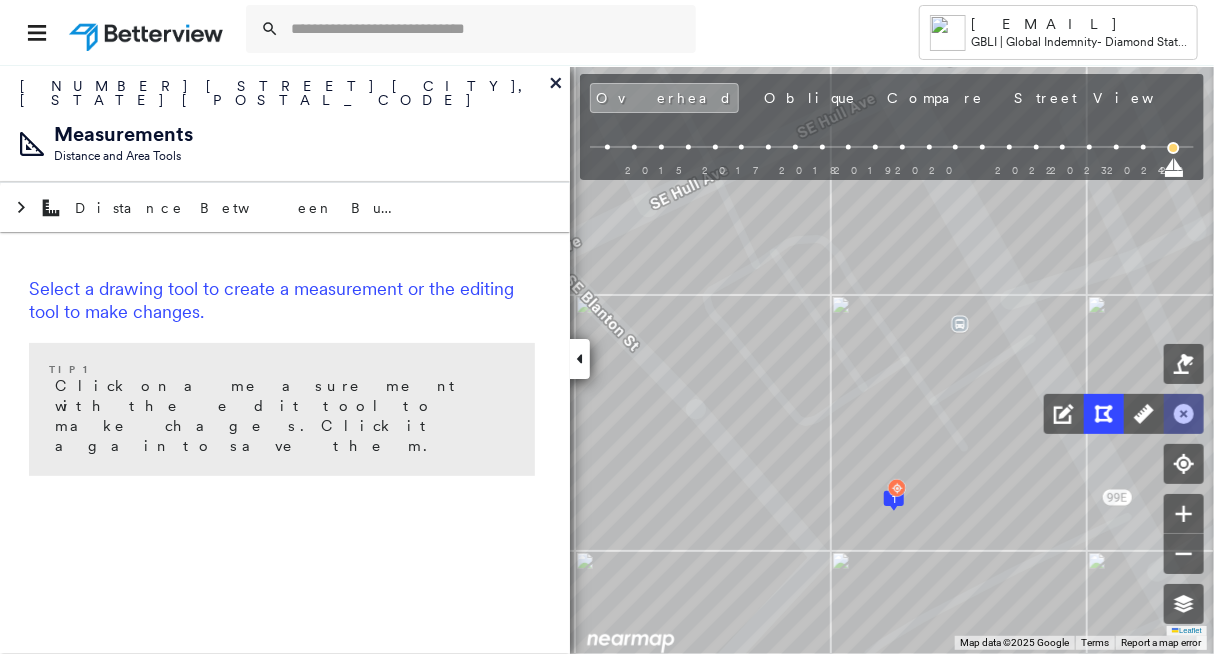 click 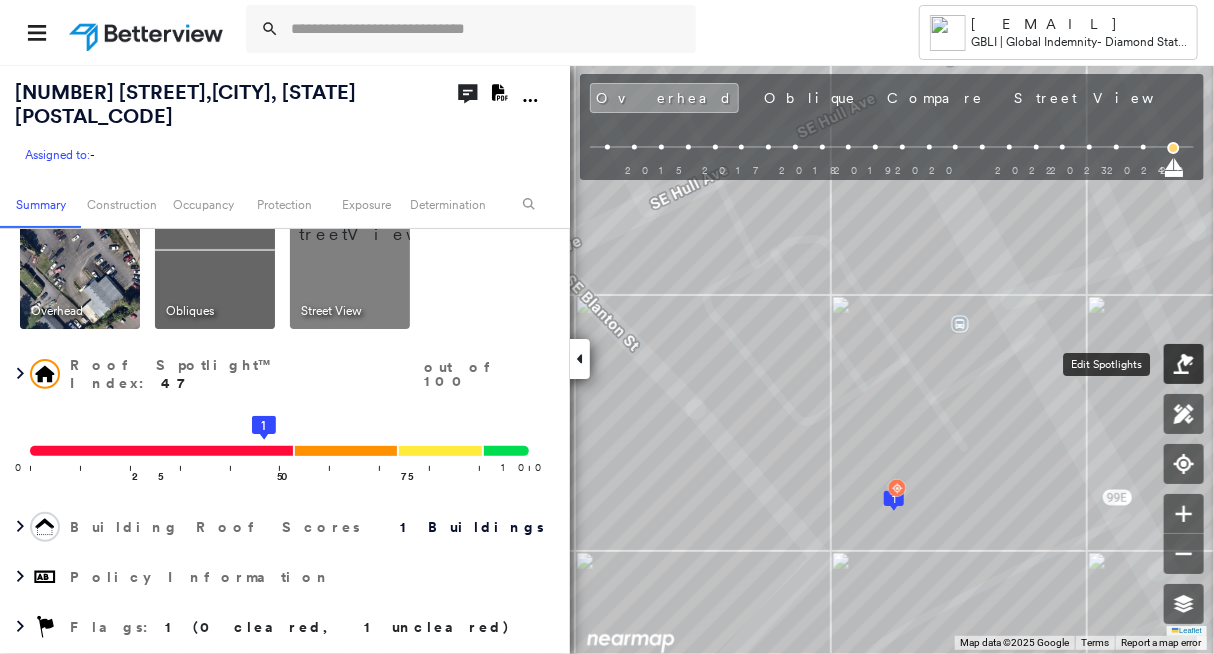 click 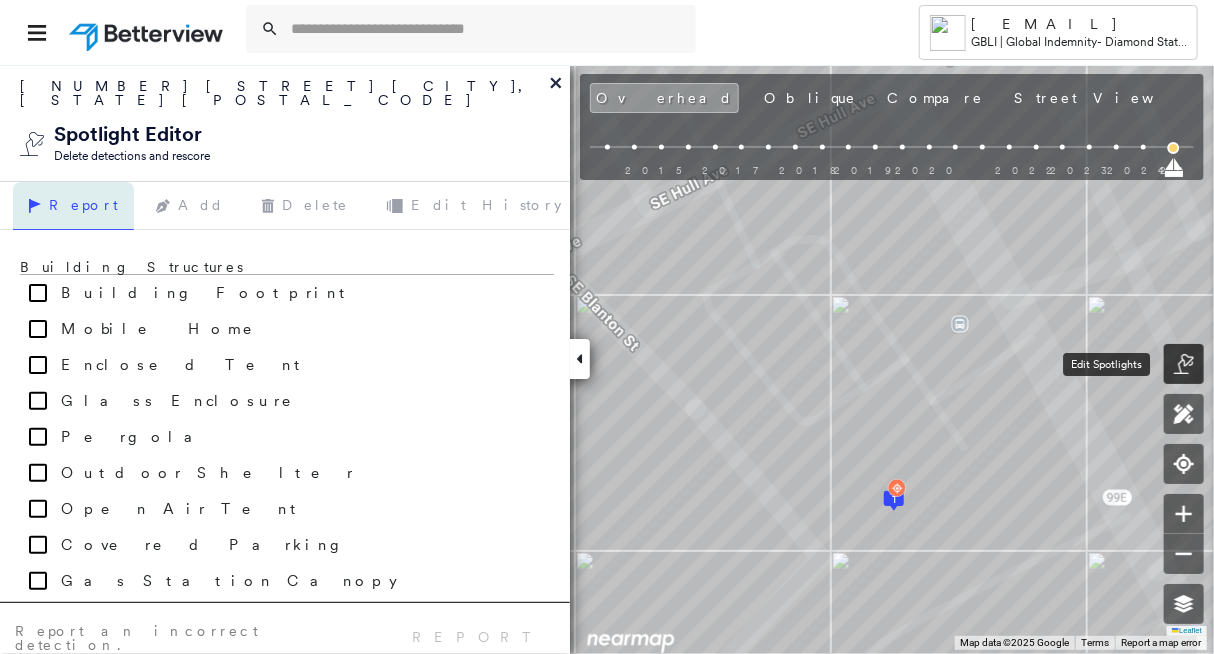 click 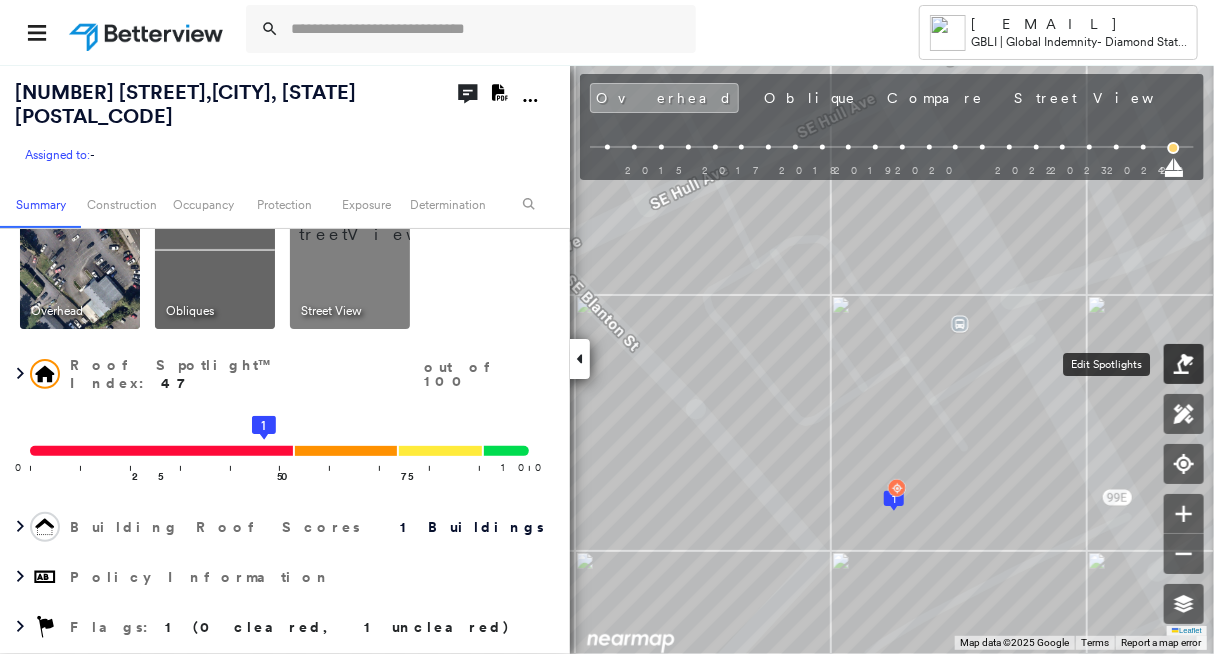 click 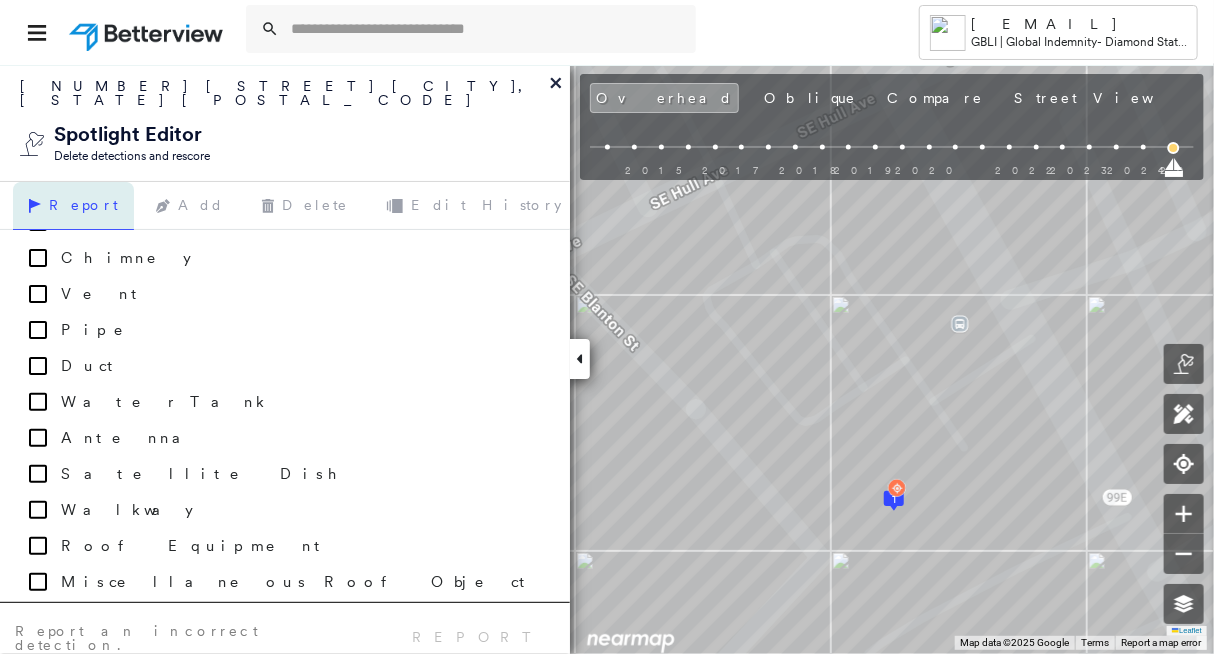 scroll, scrollTop: 4200, scrollLeft: 0, axis: vertical 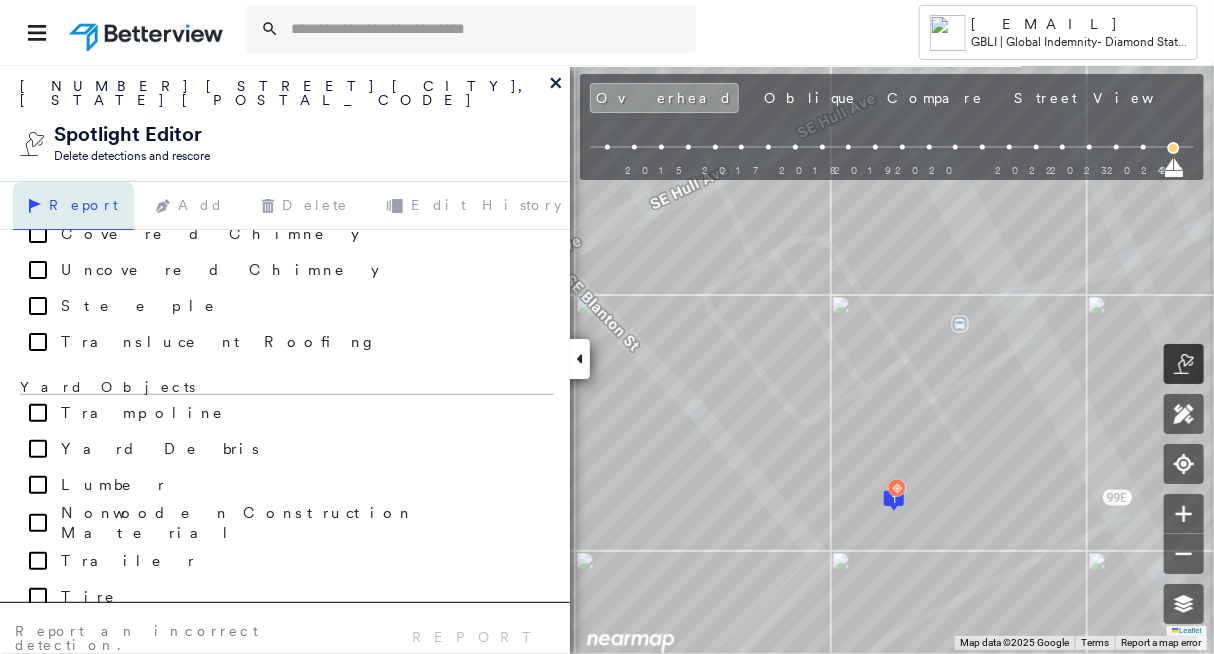 click at bounding box center (1184, 364) 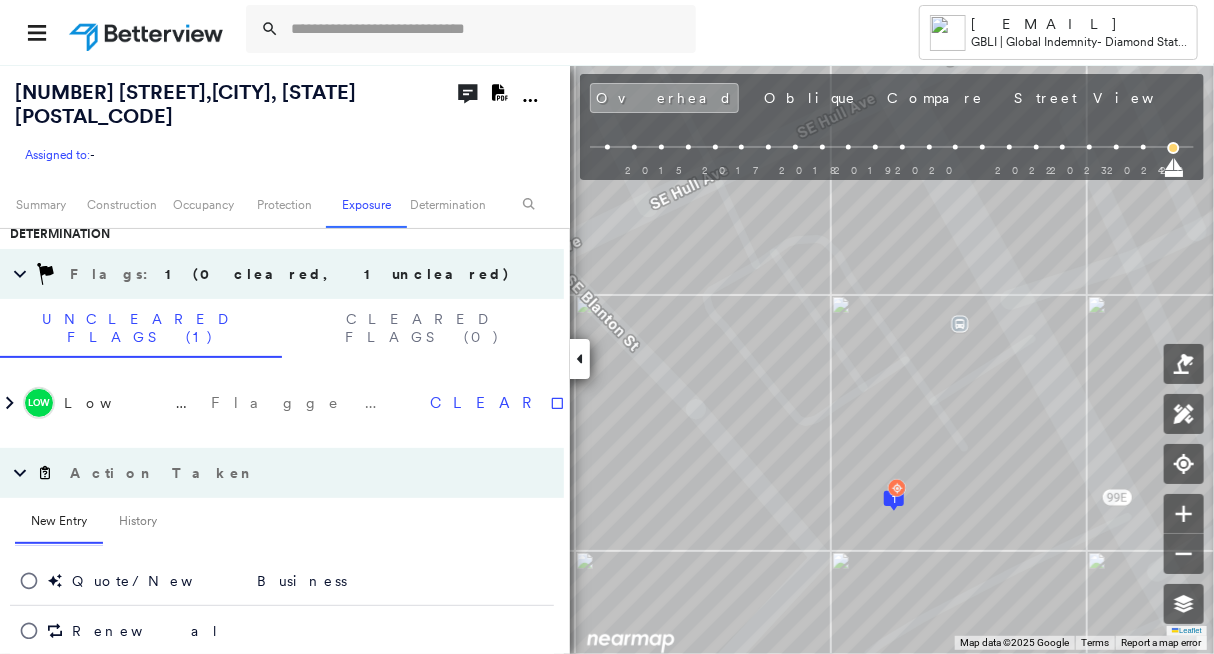 scroll, scrollTop: 1435, scrollLeft: 0, axis: vertical 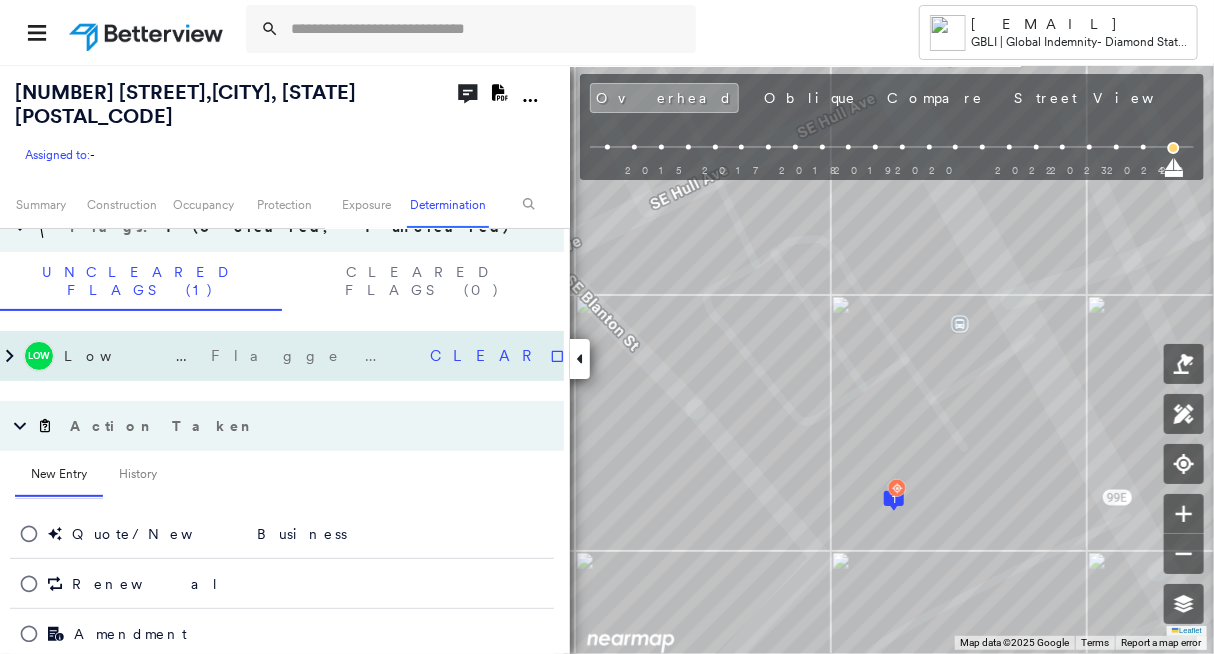 click on "Low Priority" at bounding box center [132, 356] 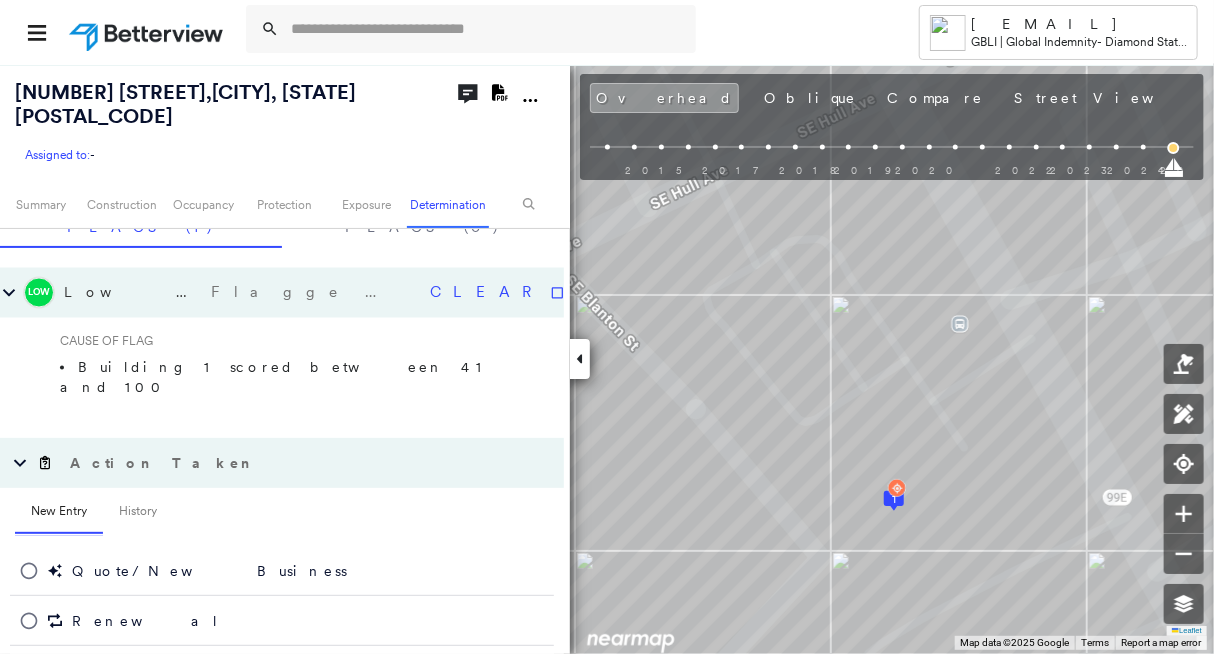 scroll, scrollTop: 1526, scrollLeft: 0, axis: vertical 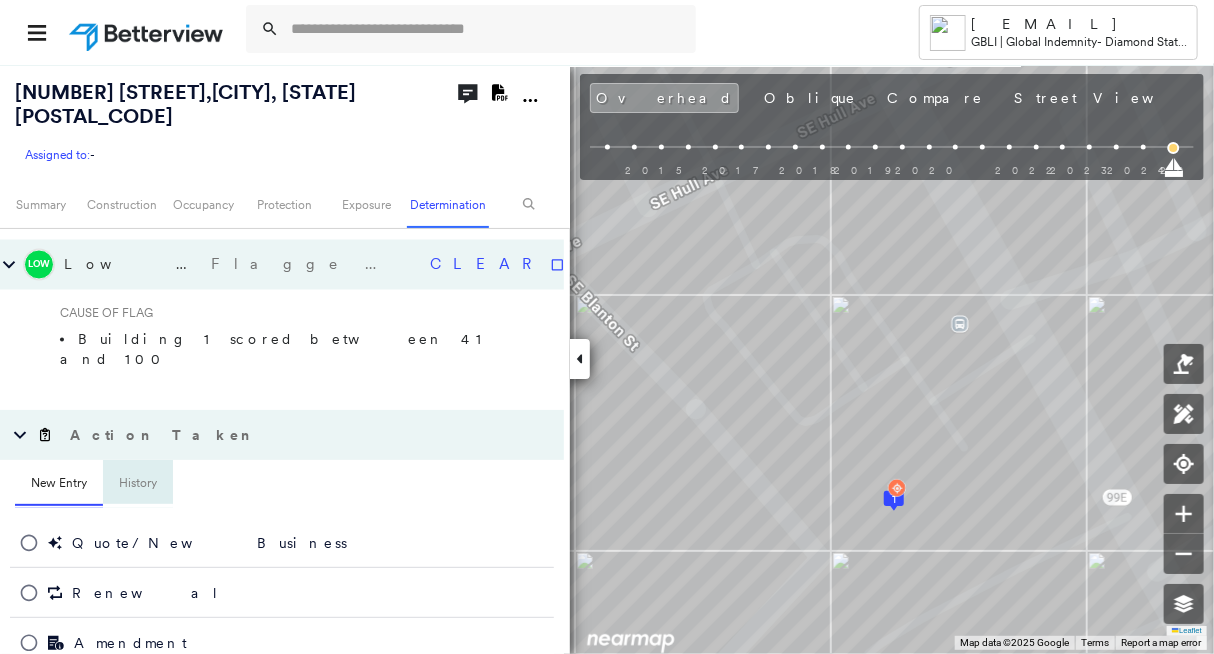 click on "History" at bounding box center [138, 484] 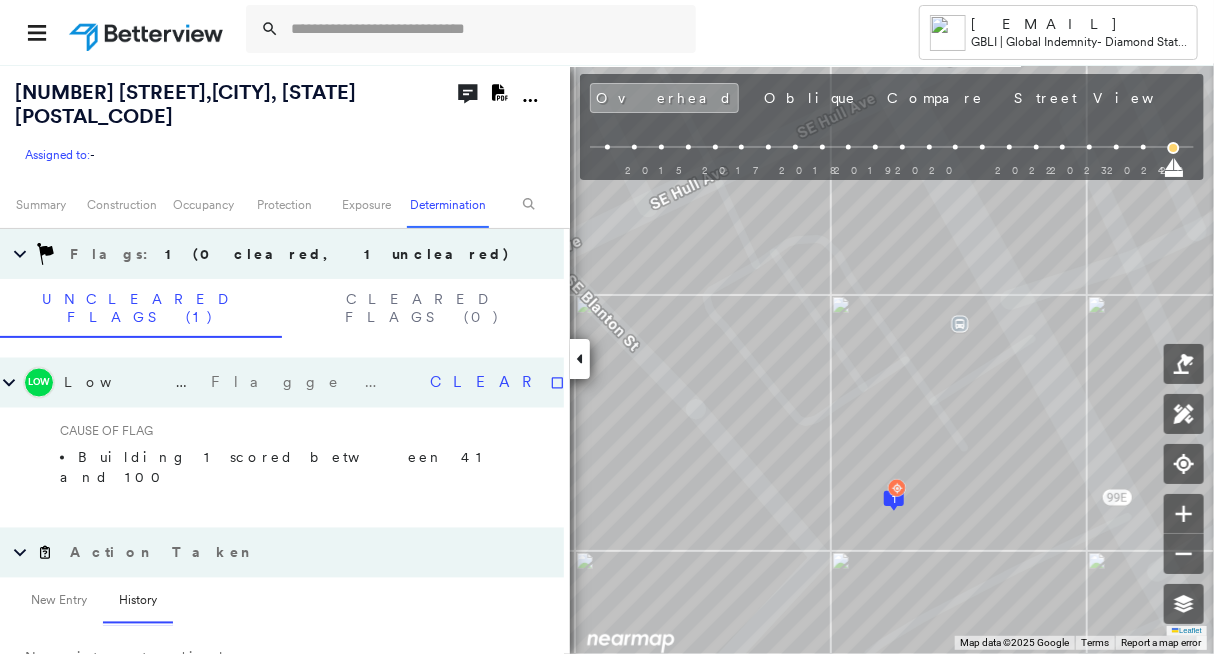 scroll, scrollTop: 1370, scrollLeft: 0, axis: vertical 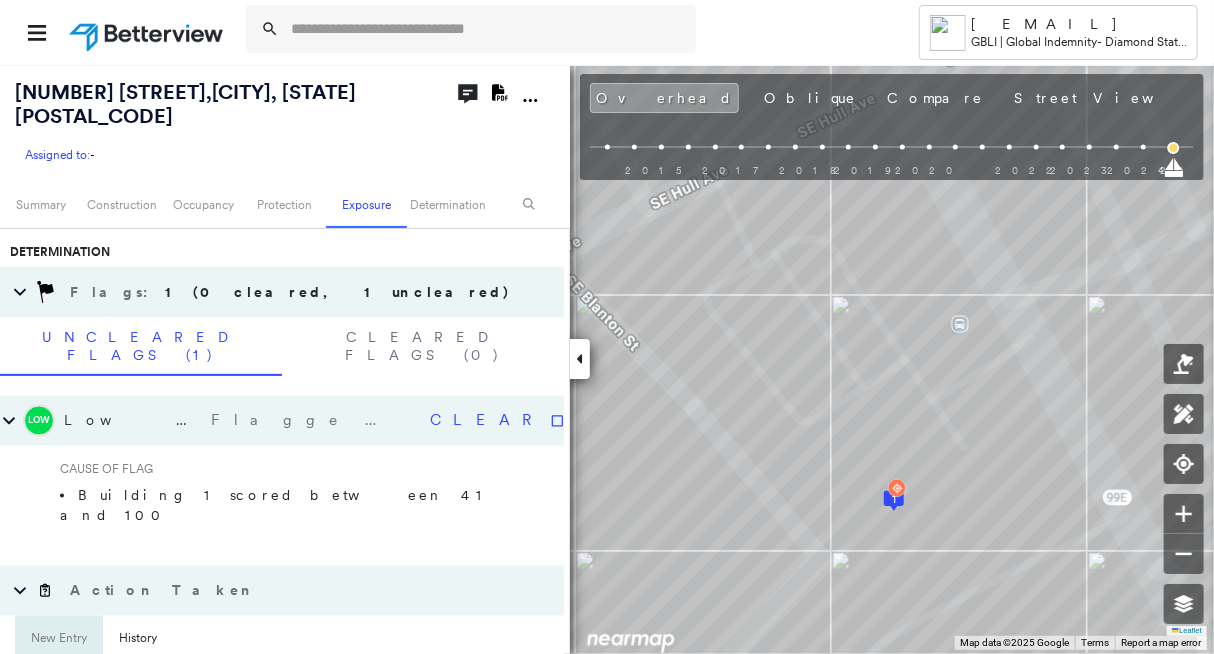 click on "New Entry" at bounding box center (59, 640) 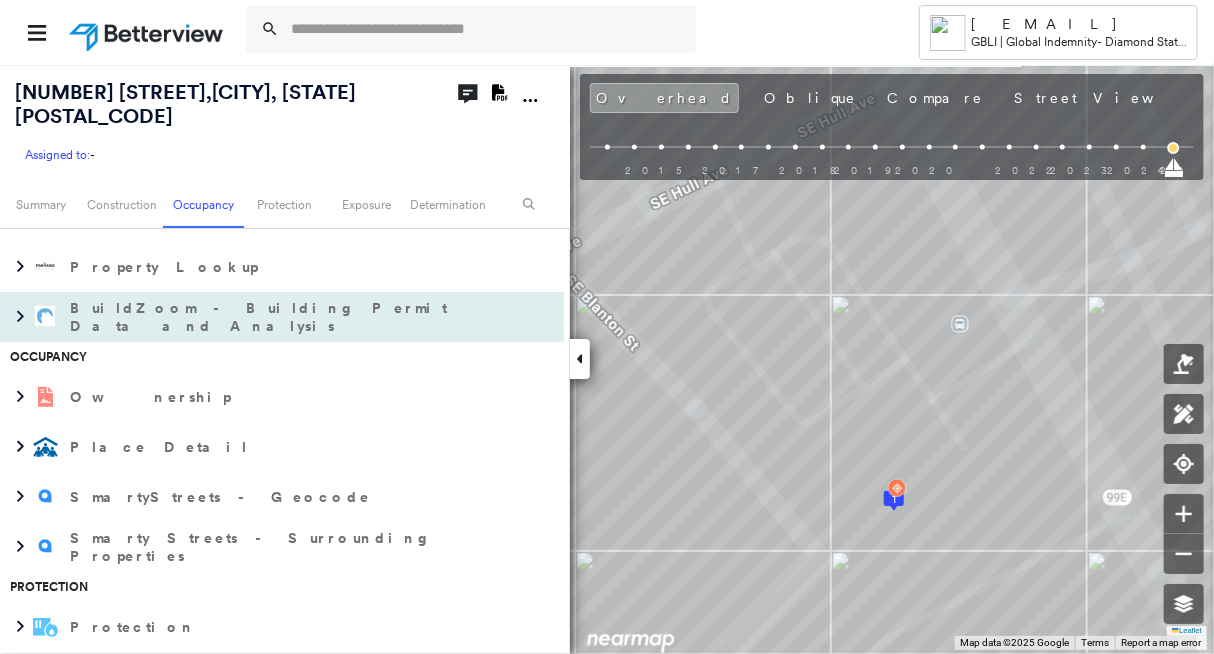 scroll, scrollTop: 526, scrollLeft: 0, axis: vertical 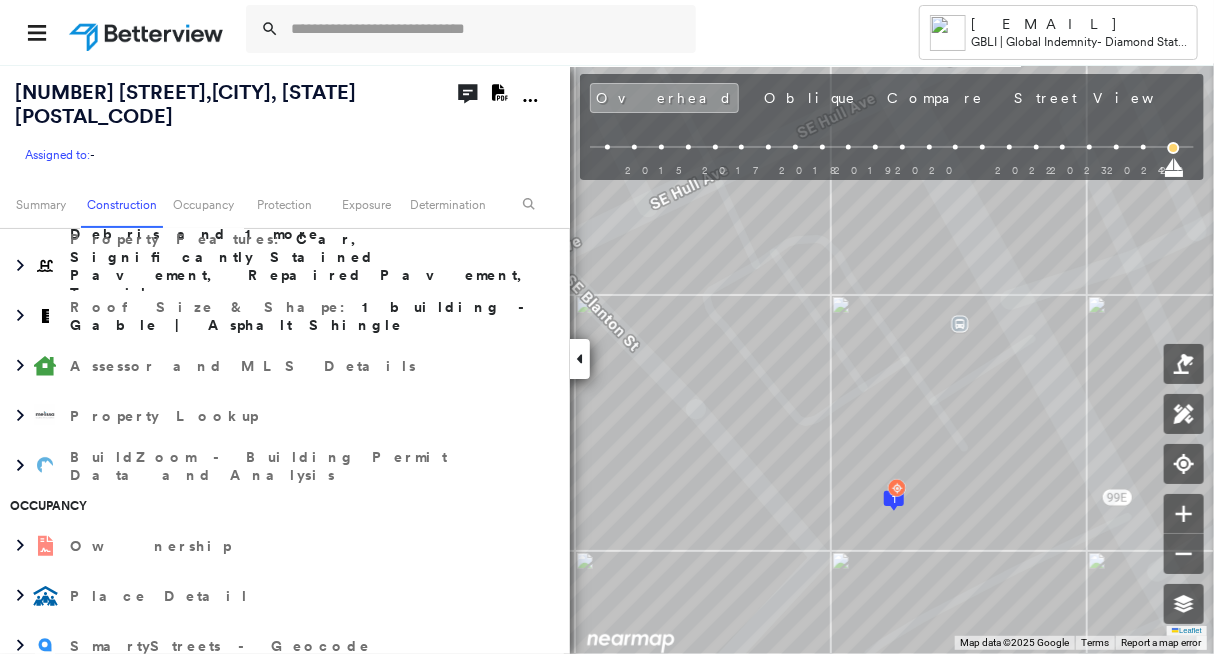click on "Download PDF Report" 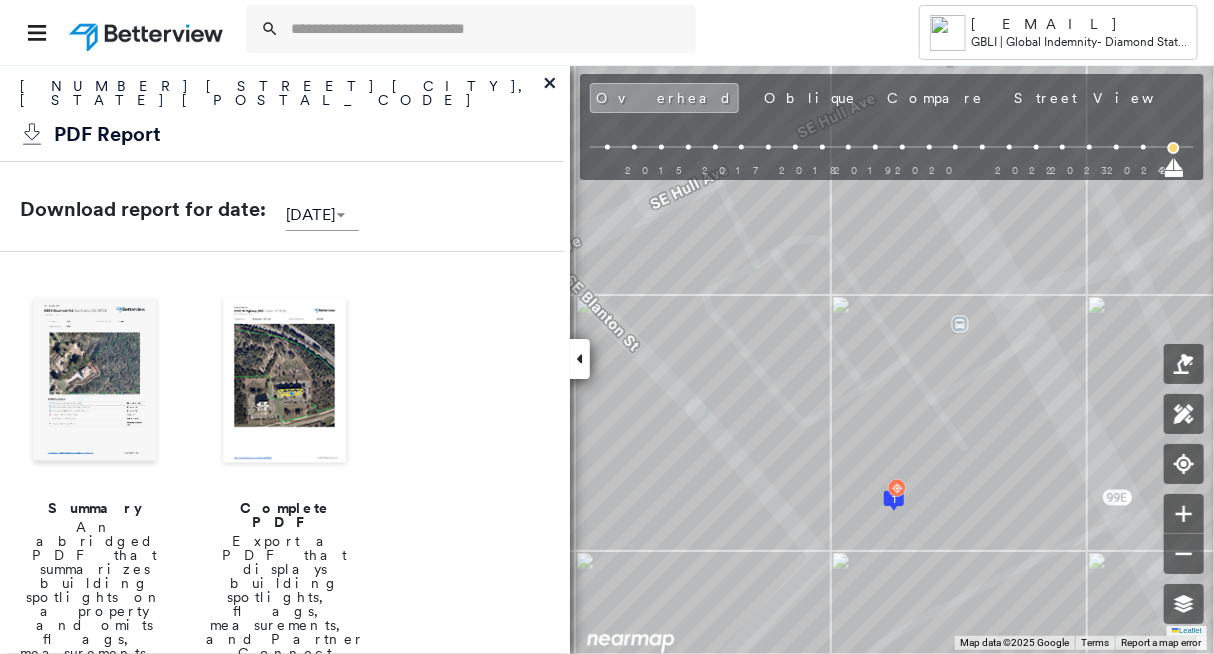 click at bounding box center (95, 382) 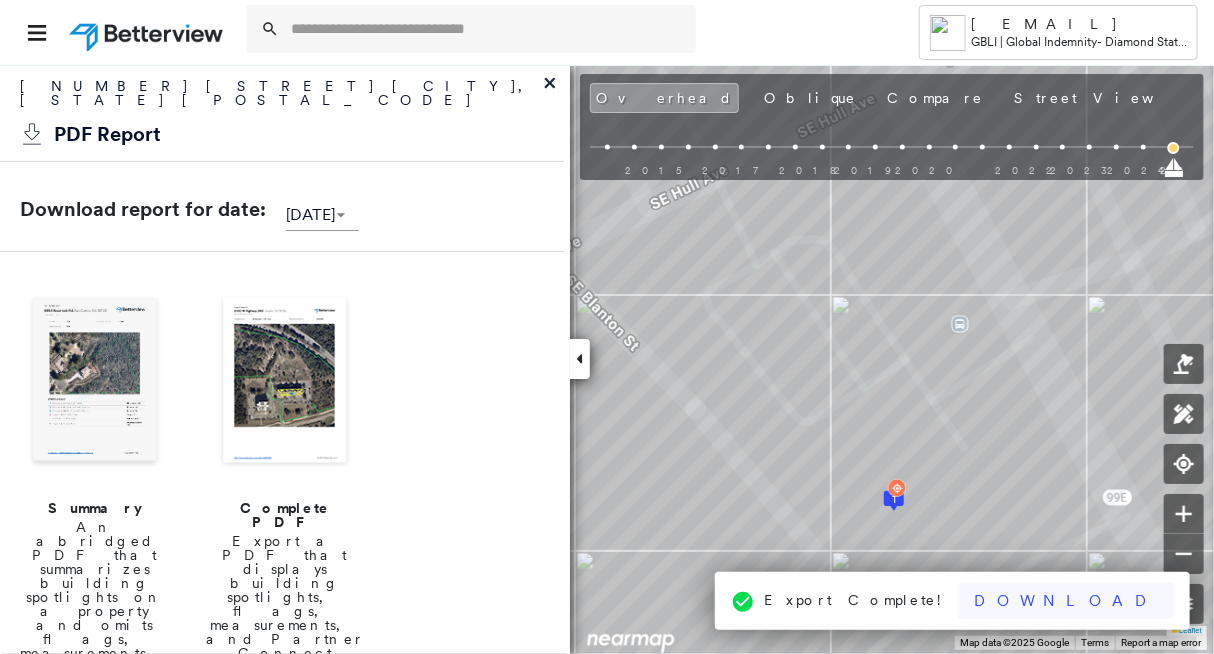 click on "Download" at bounding box center [1066, 601] 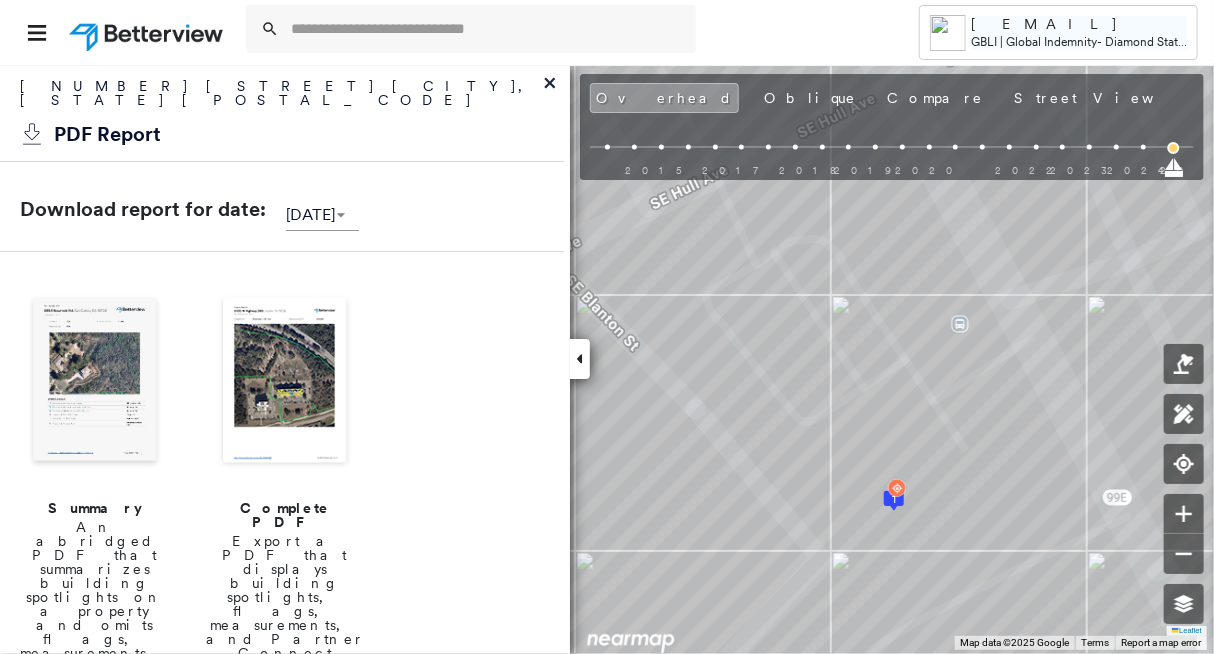 click on "GBLI | Global Indemnity" at bounding box center [1034, 41] 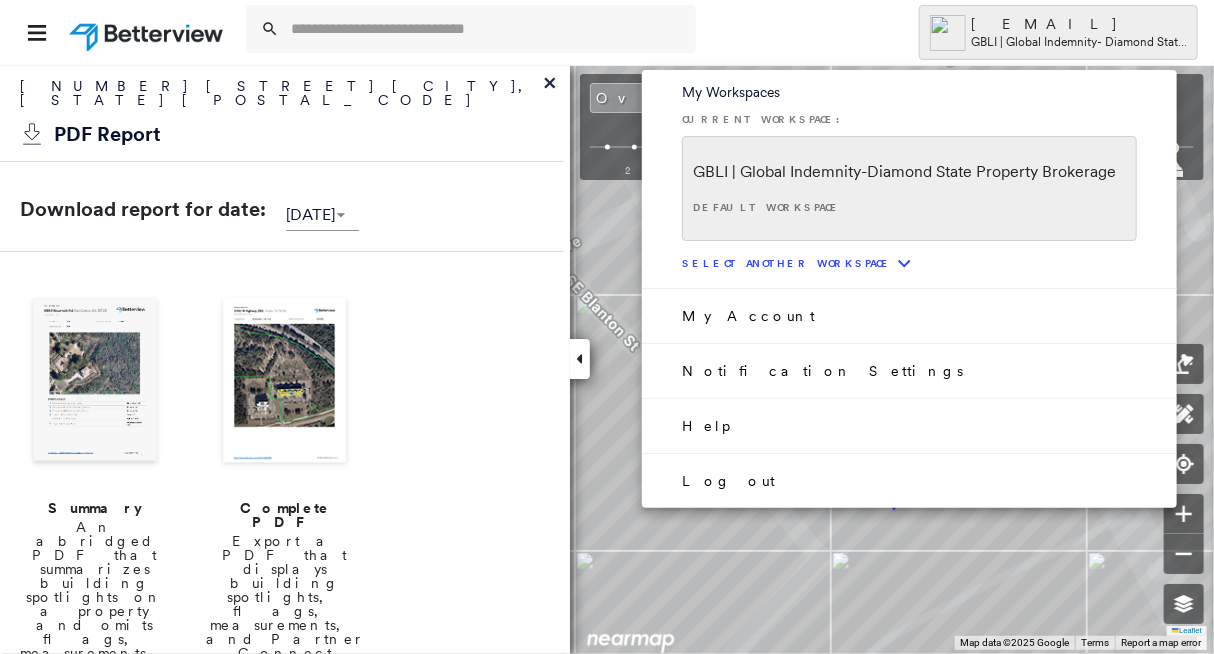 click on "expand more" 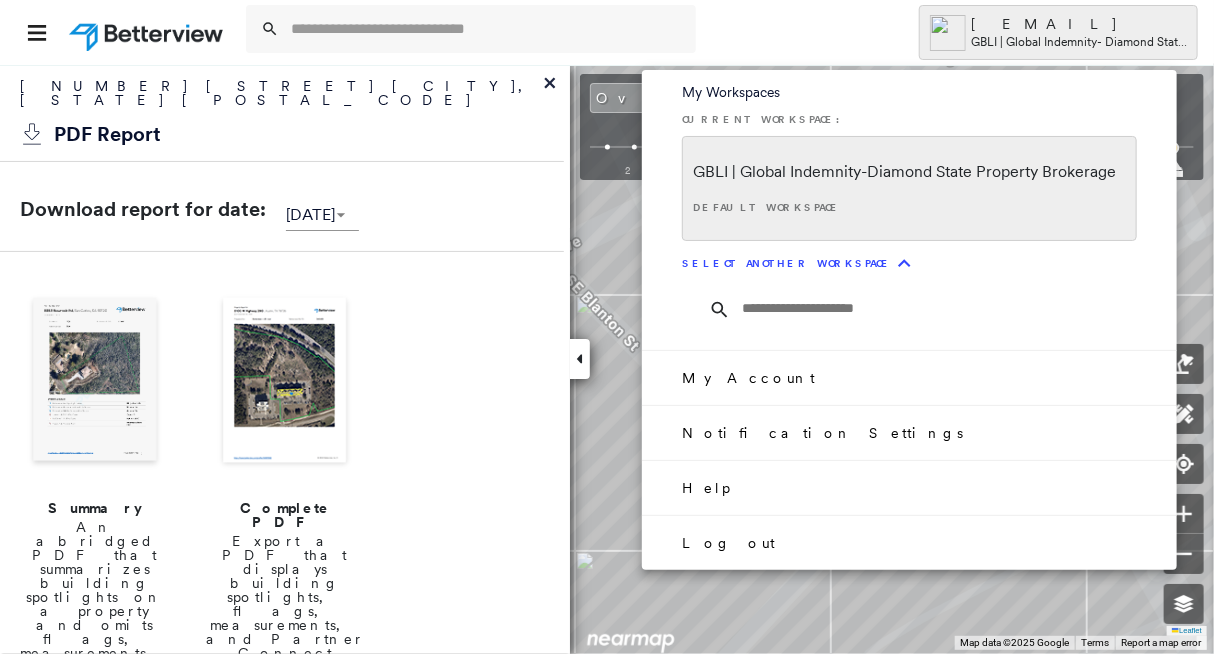 click on "expand more" 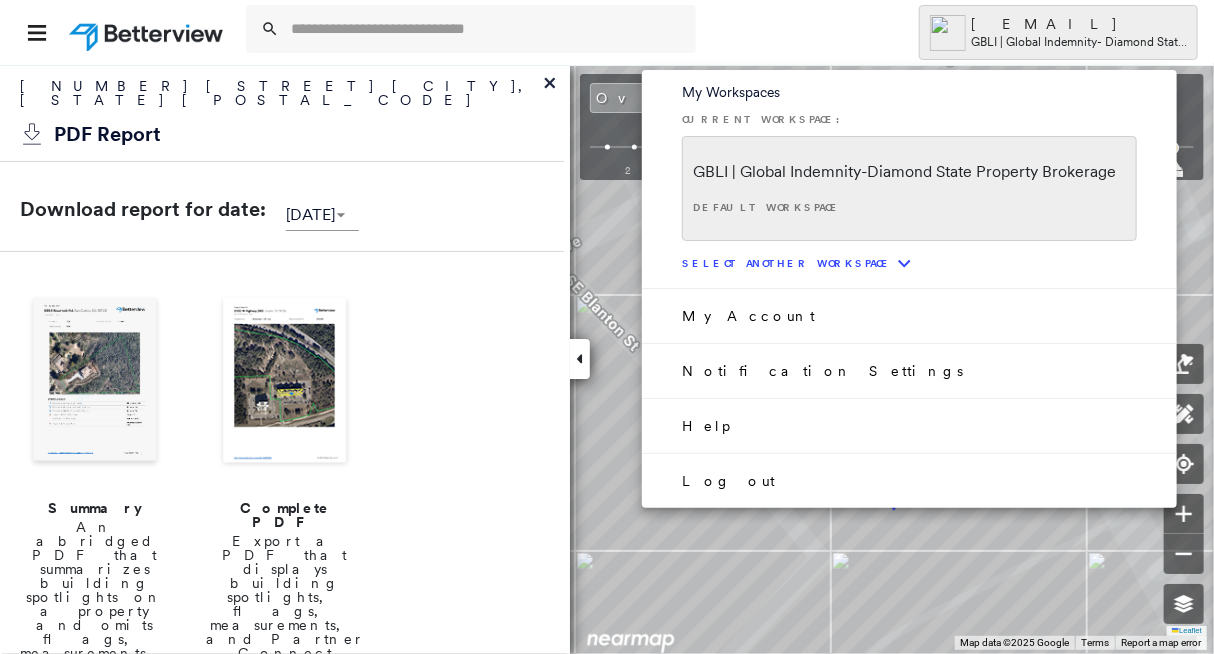click on "expand more" 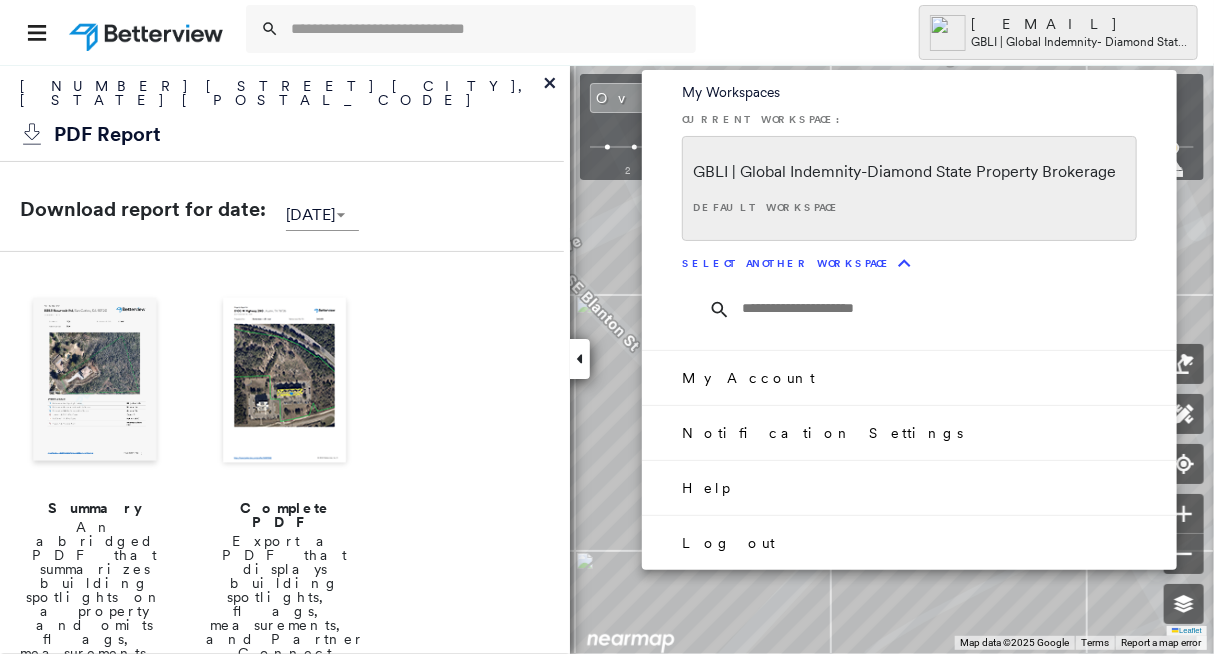 click on "Select another workspace" at bounding box center (787, 263) 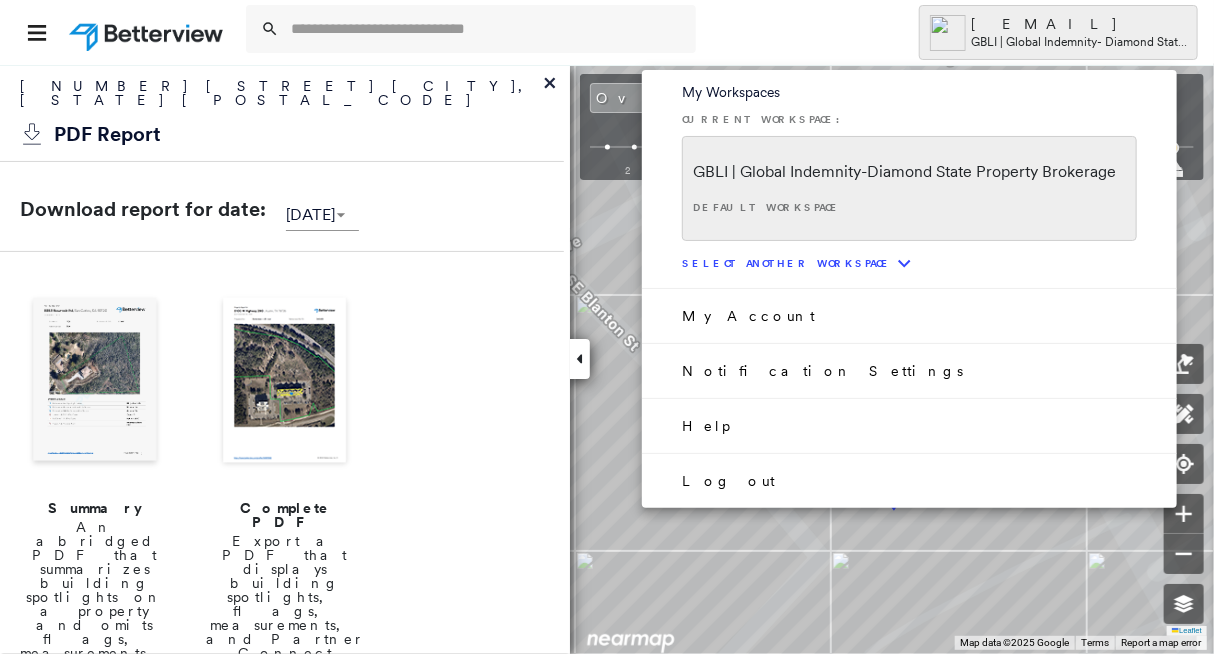 click at bounding box center [607, 327] 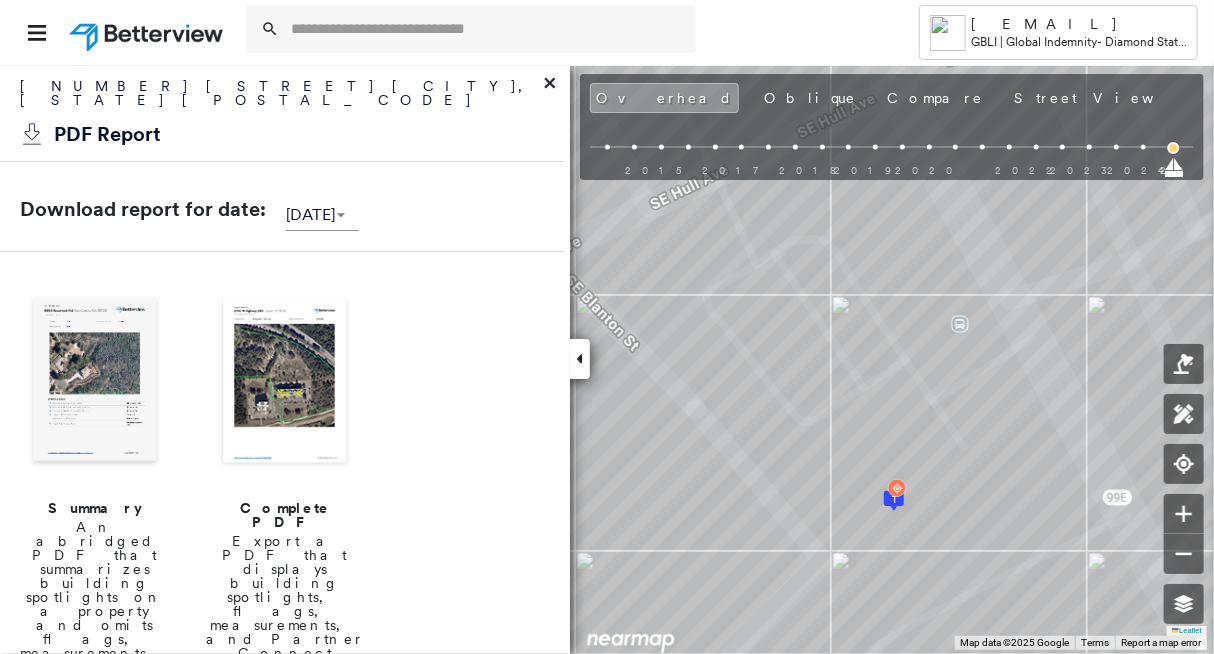 click at bounding box center (948, 33) 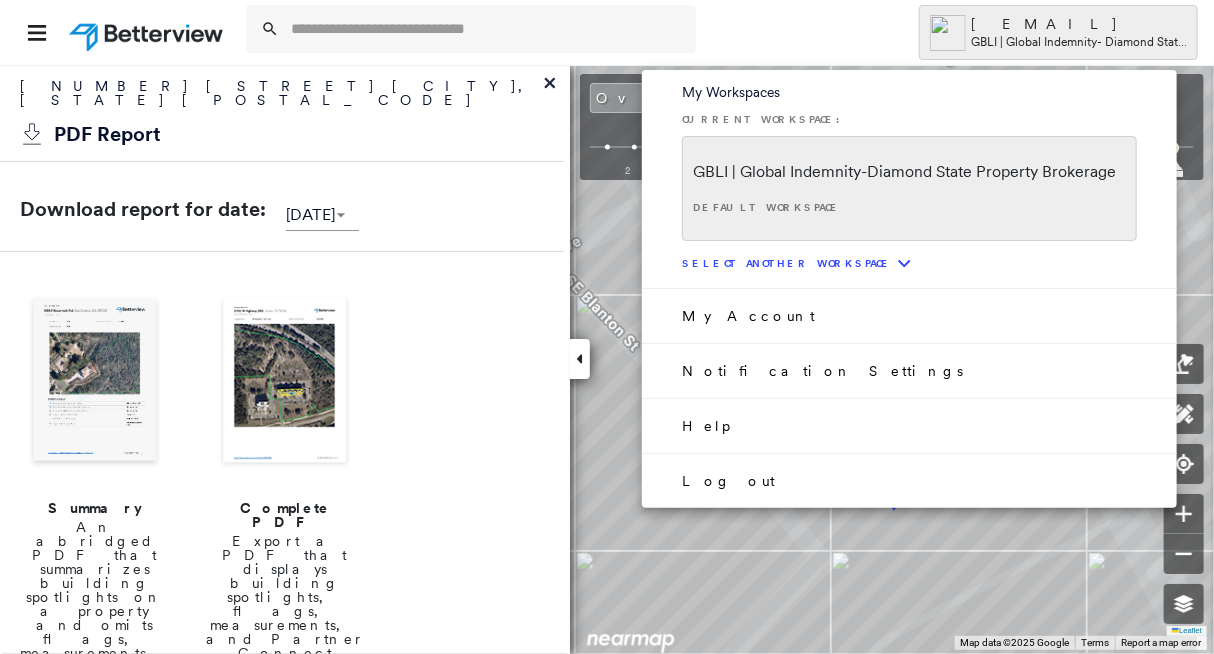 click on "GBLI | Global Indemnity" at bounding box center [777, 171] 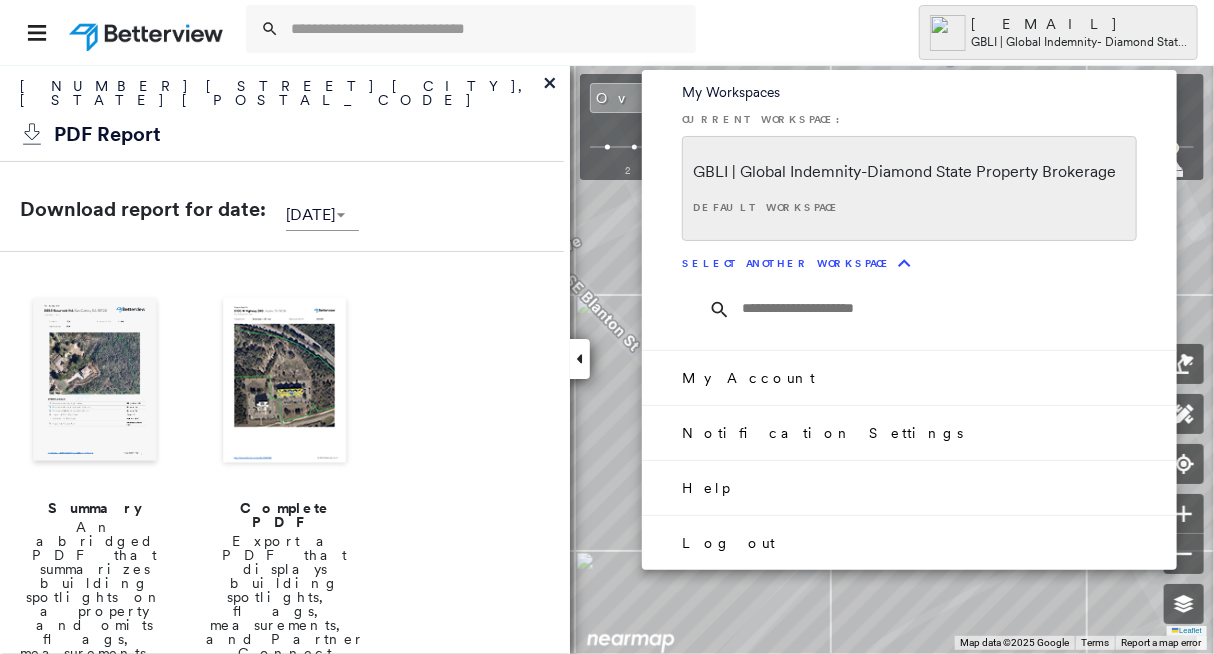 click at bounding box center (947, 309) 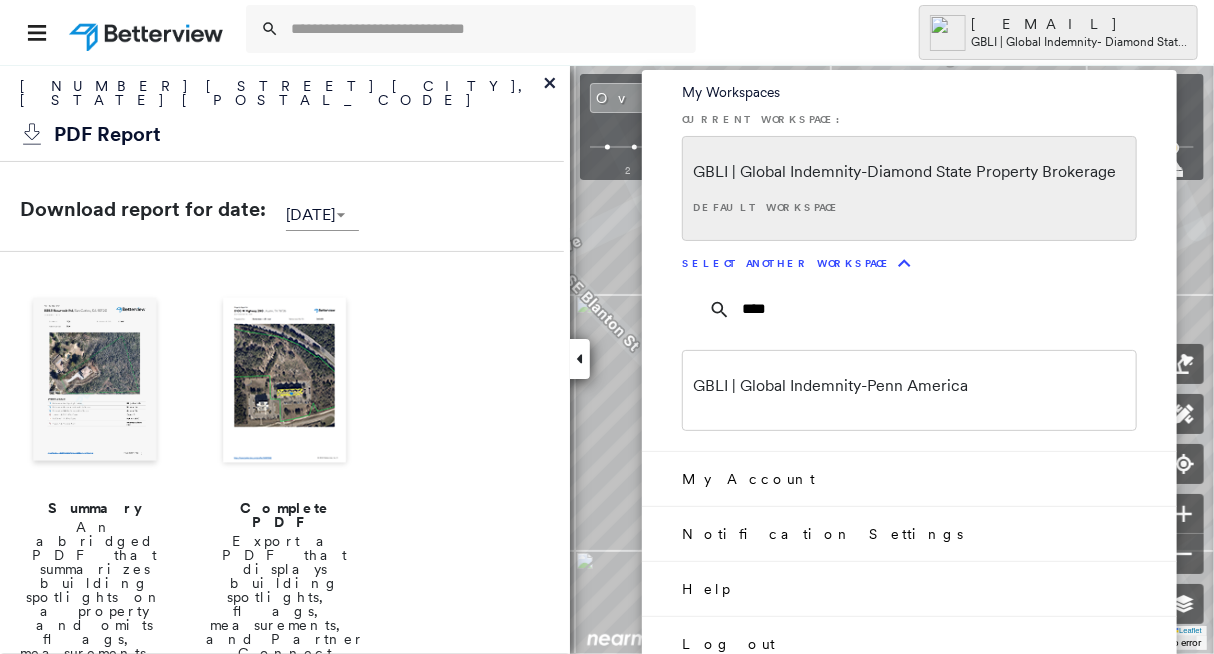 type on "****" 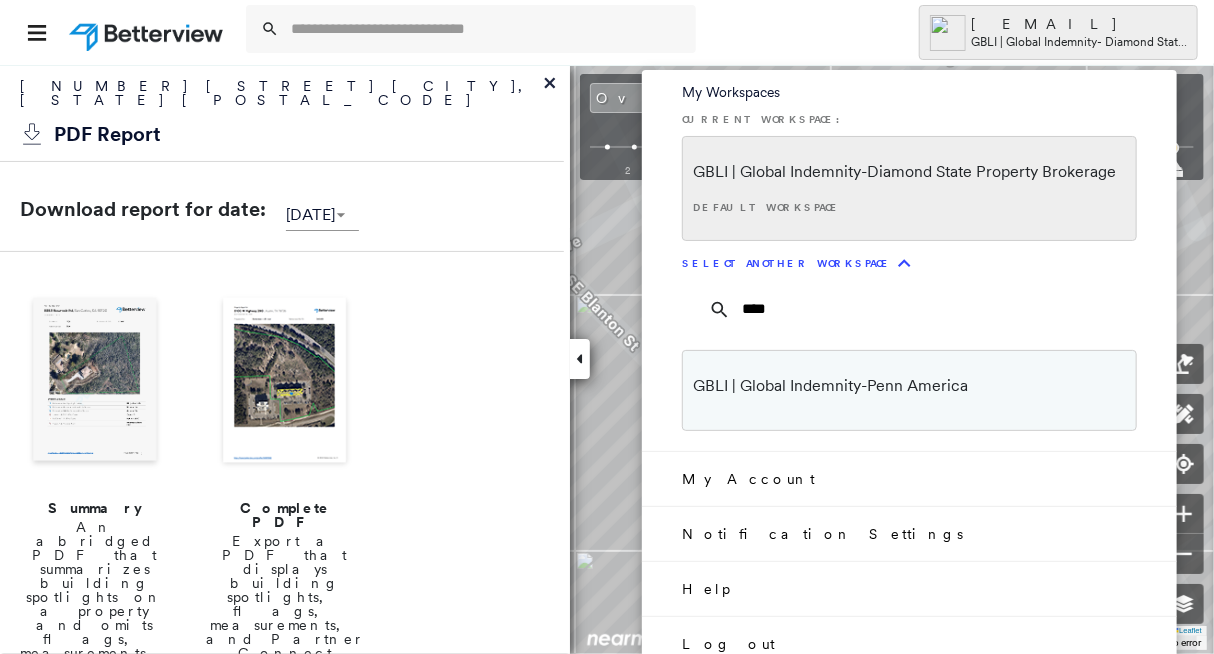click on "GBLI | Global Indemnity" at bounding box center [777, 385] 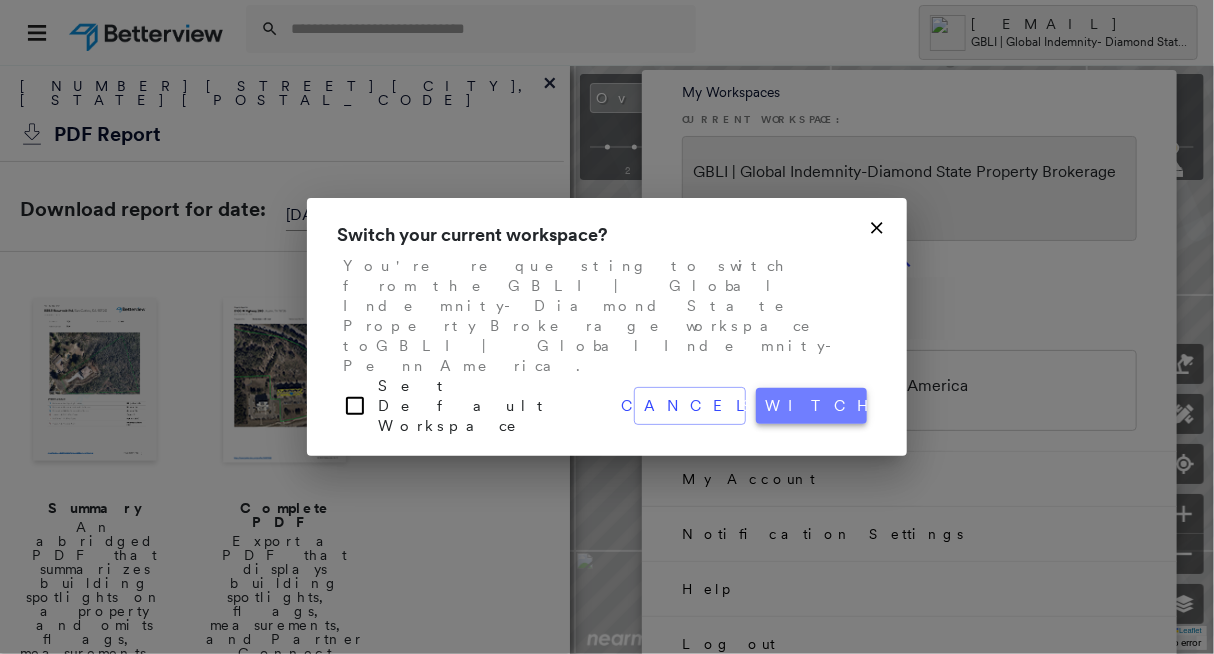 click on "switch" at bounding box center [812, 406] 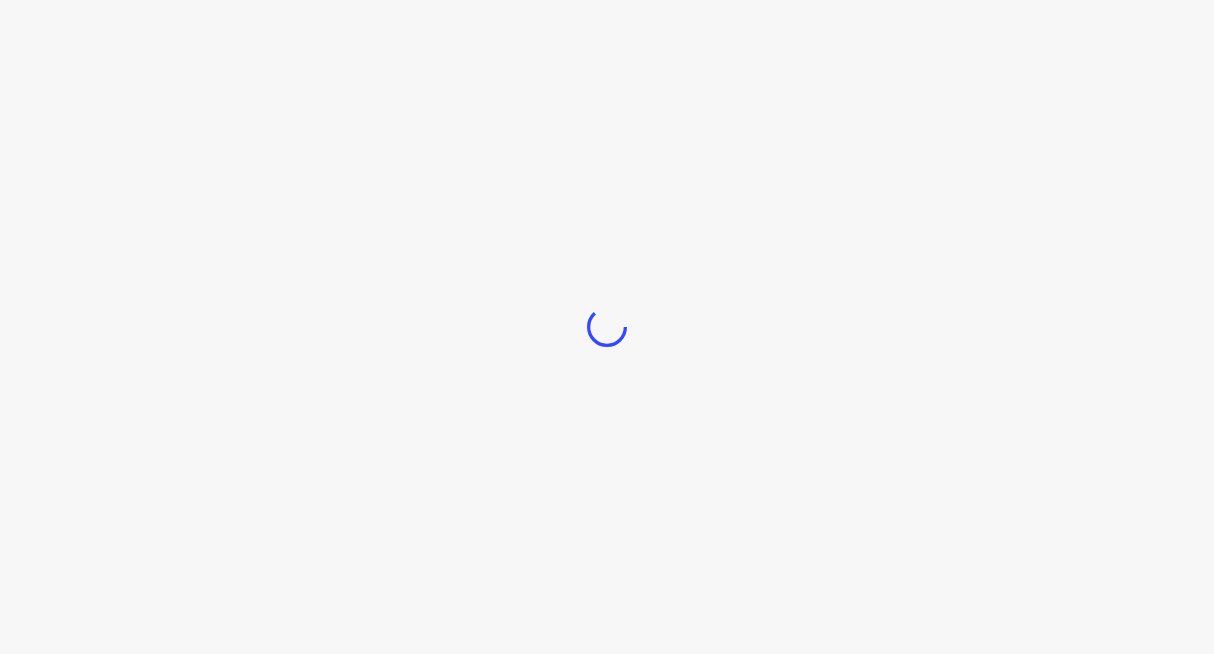 scroll, scrollTop: 0, scrollLeft: 0, axis: both 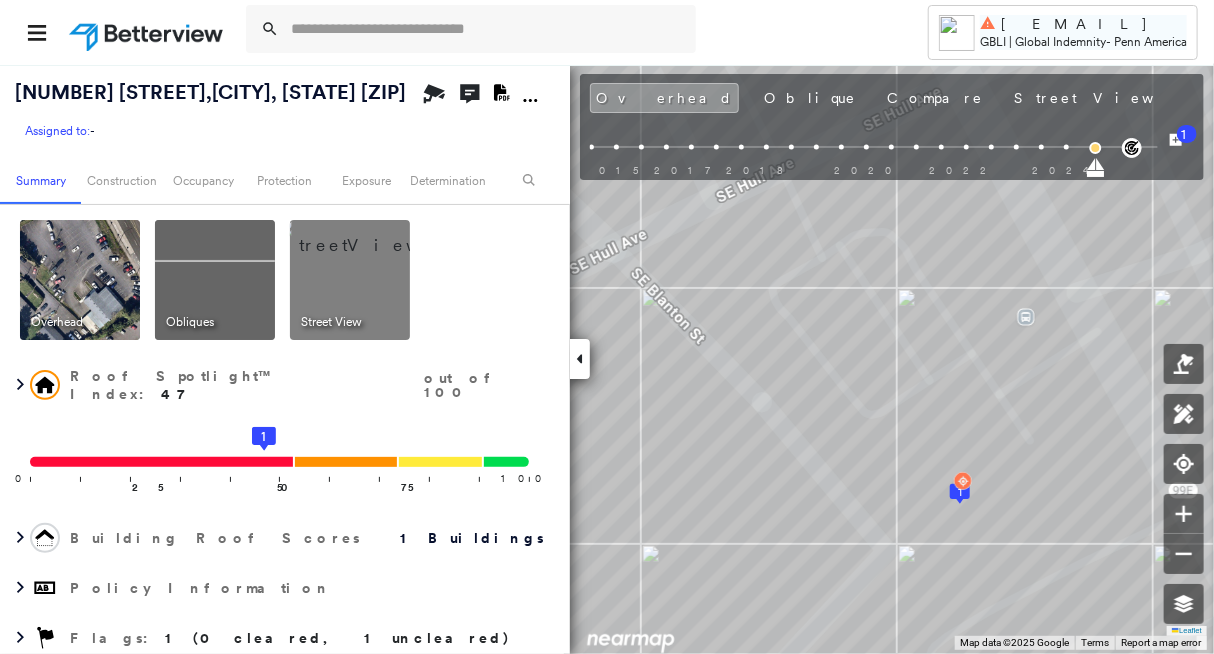click on "GBLI | Global Indemnity" at bounding box center [1043, 41] 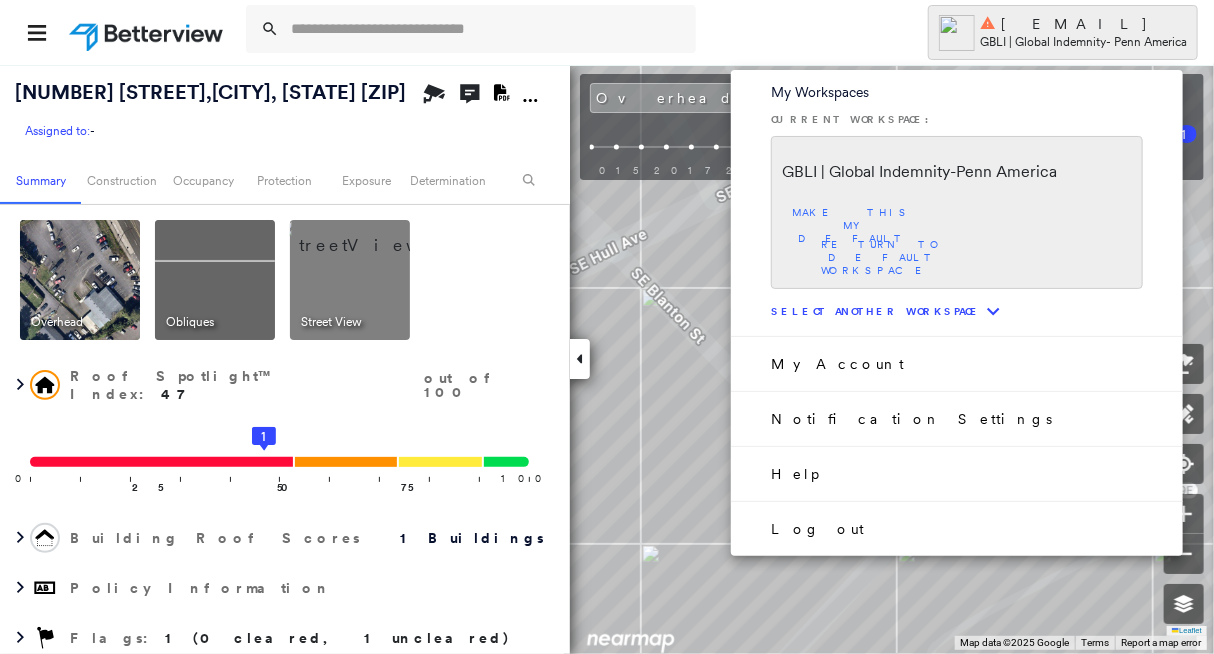 click on "make this my default" at bounding box center [852, 226] 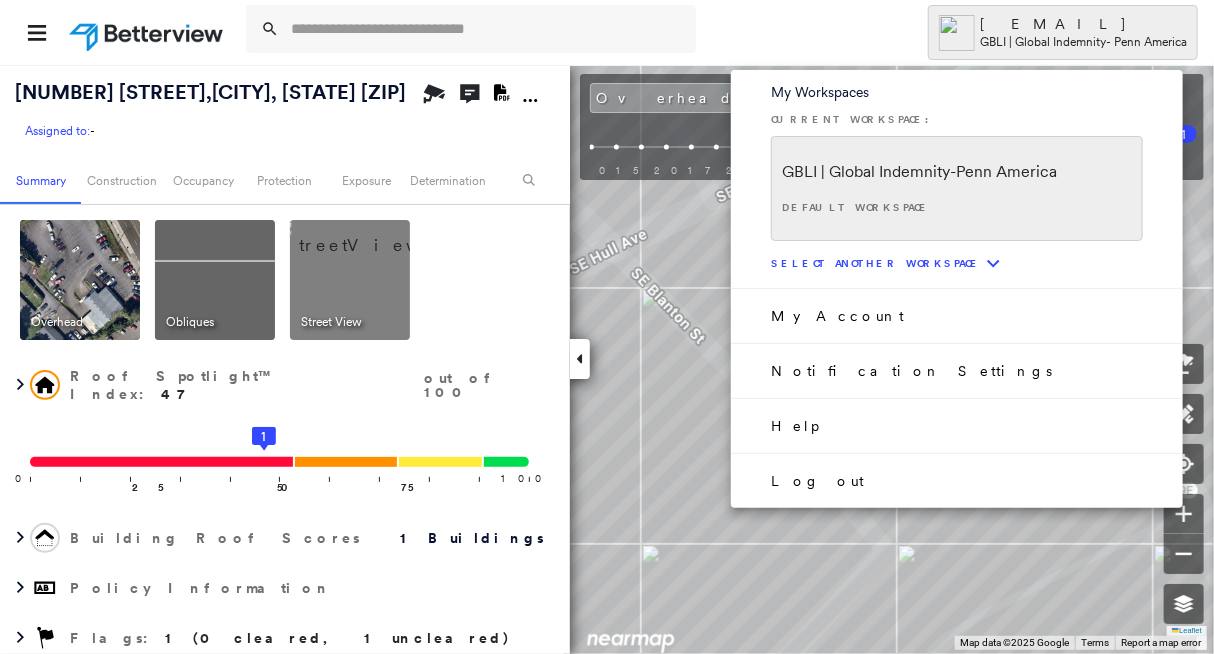 click at bounding box center [607, 327] 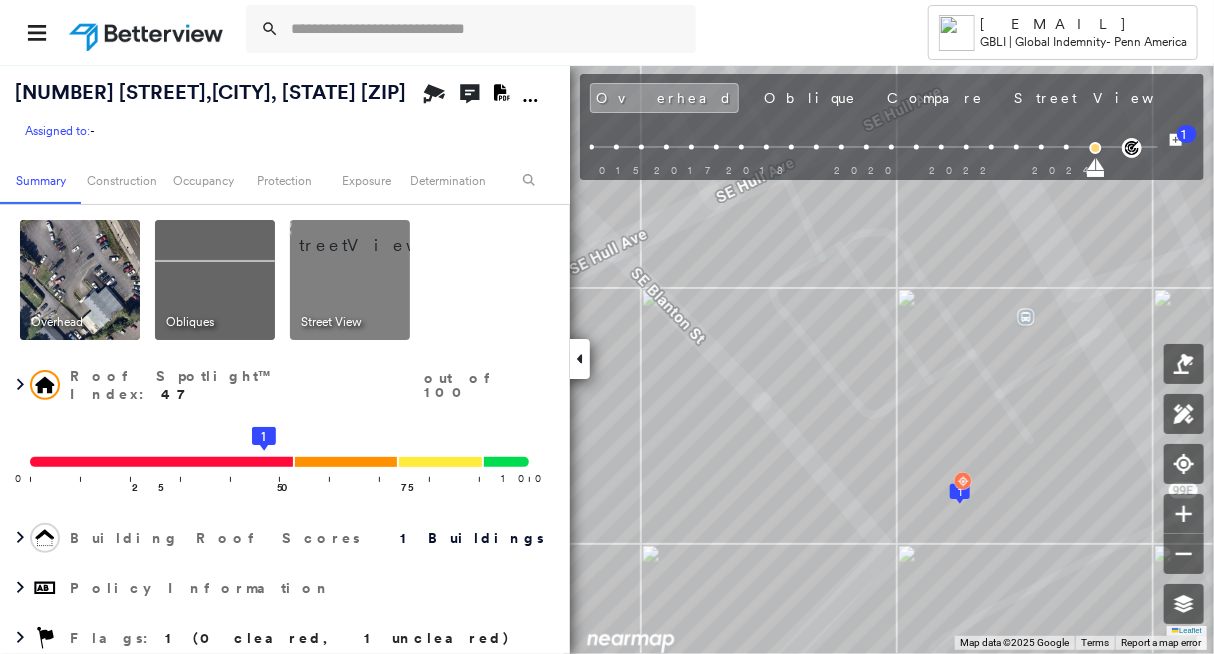 scroll, scrollTop: 100, scrollLeft: 0, axis: vertical 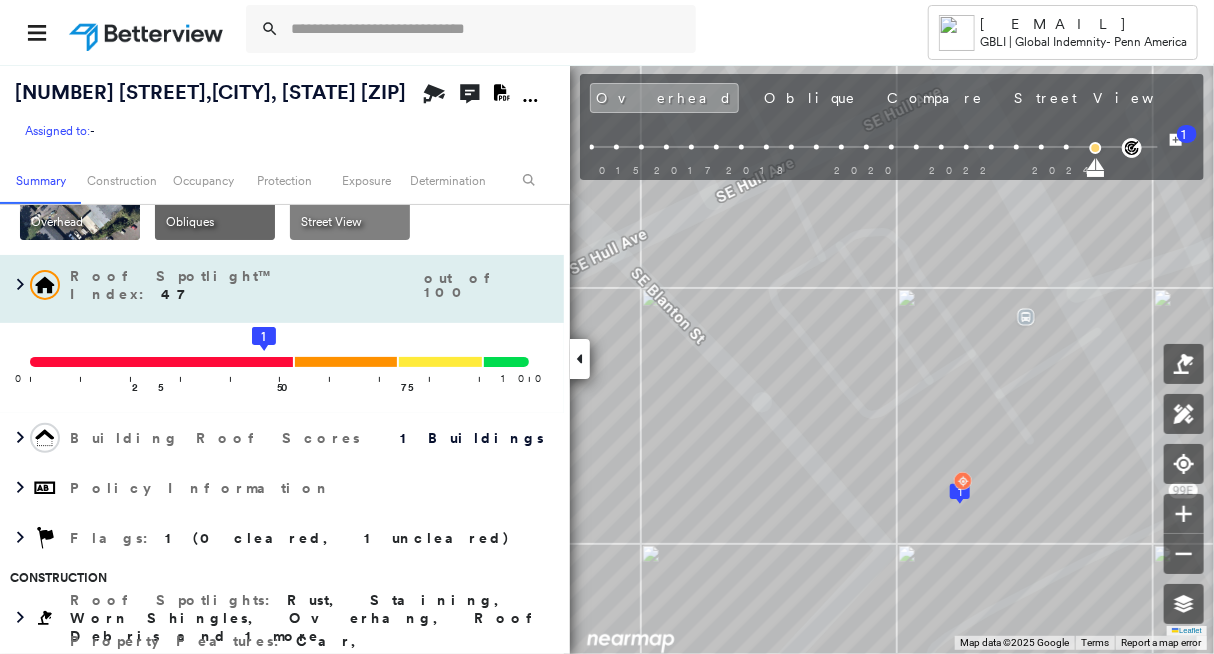 click on "Roof Spotlight™ Index :  47 out of 100" at bounding box center [312, 285] 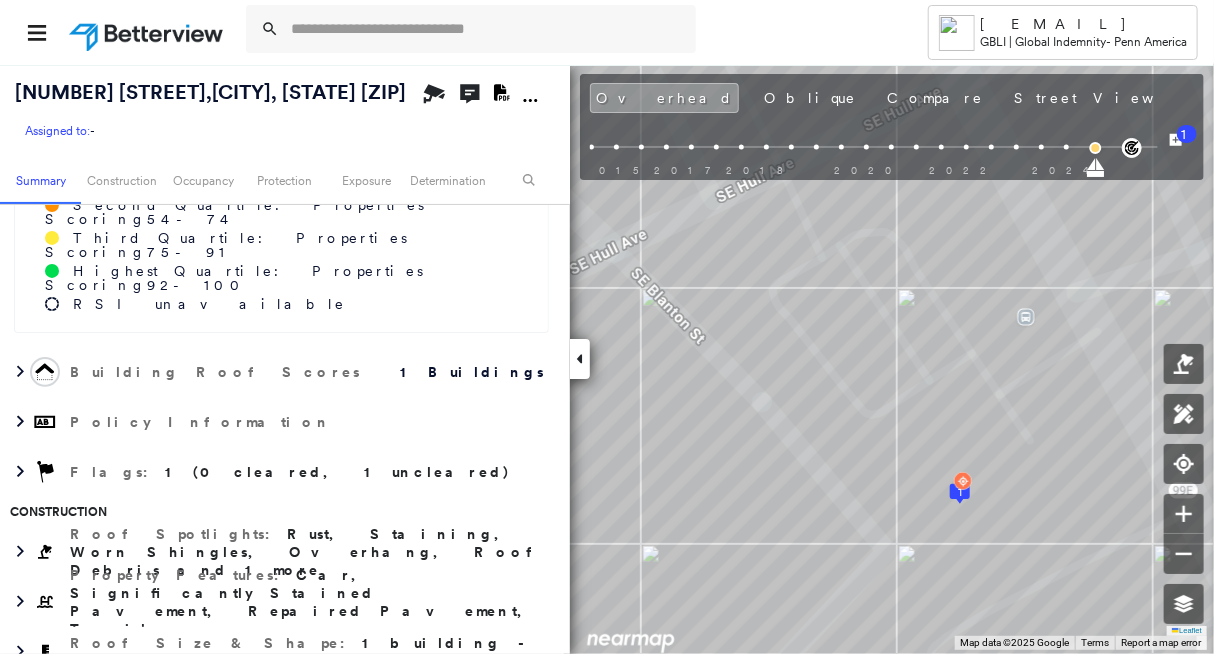 scroll, scrollTop: 500, scrollLeft: 0, axis: vertical 